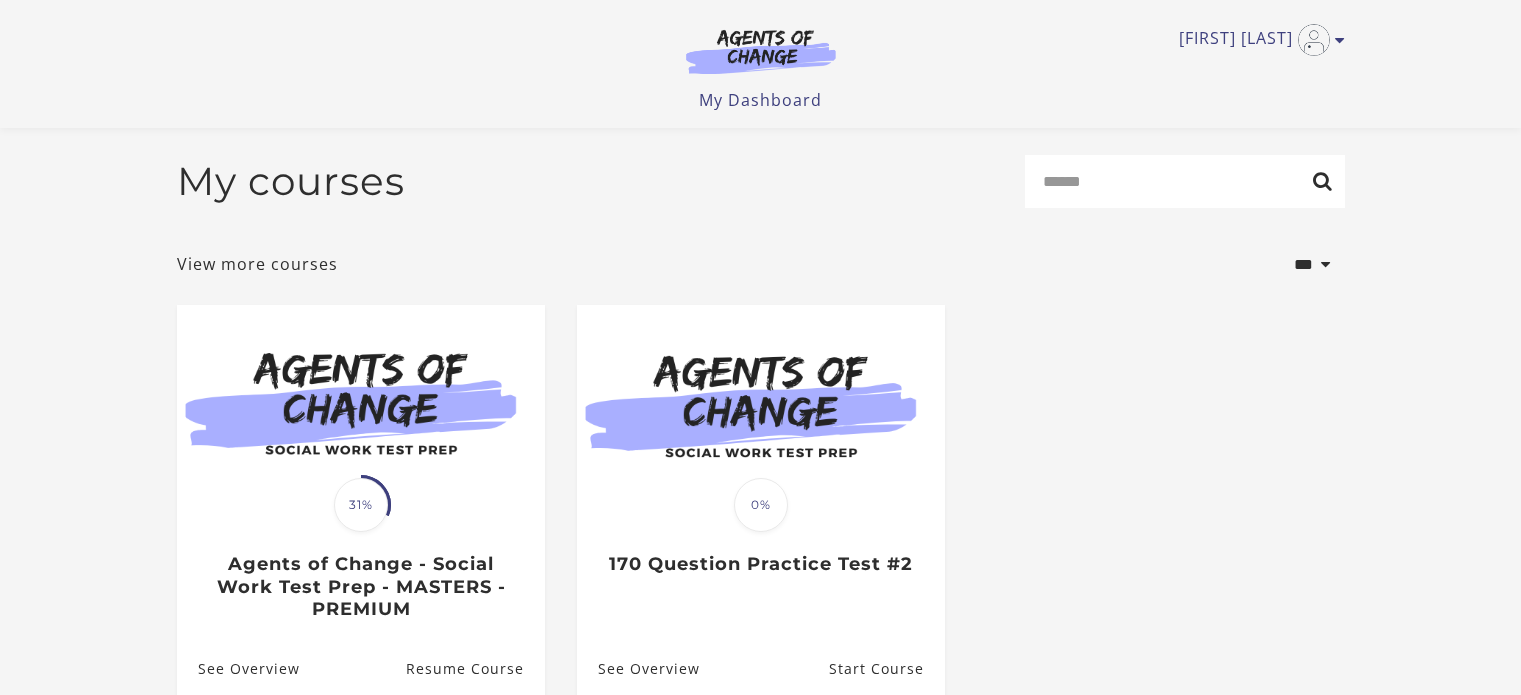 scroll, scrollTop: 220, scrollLeft: 0, axis: vertical 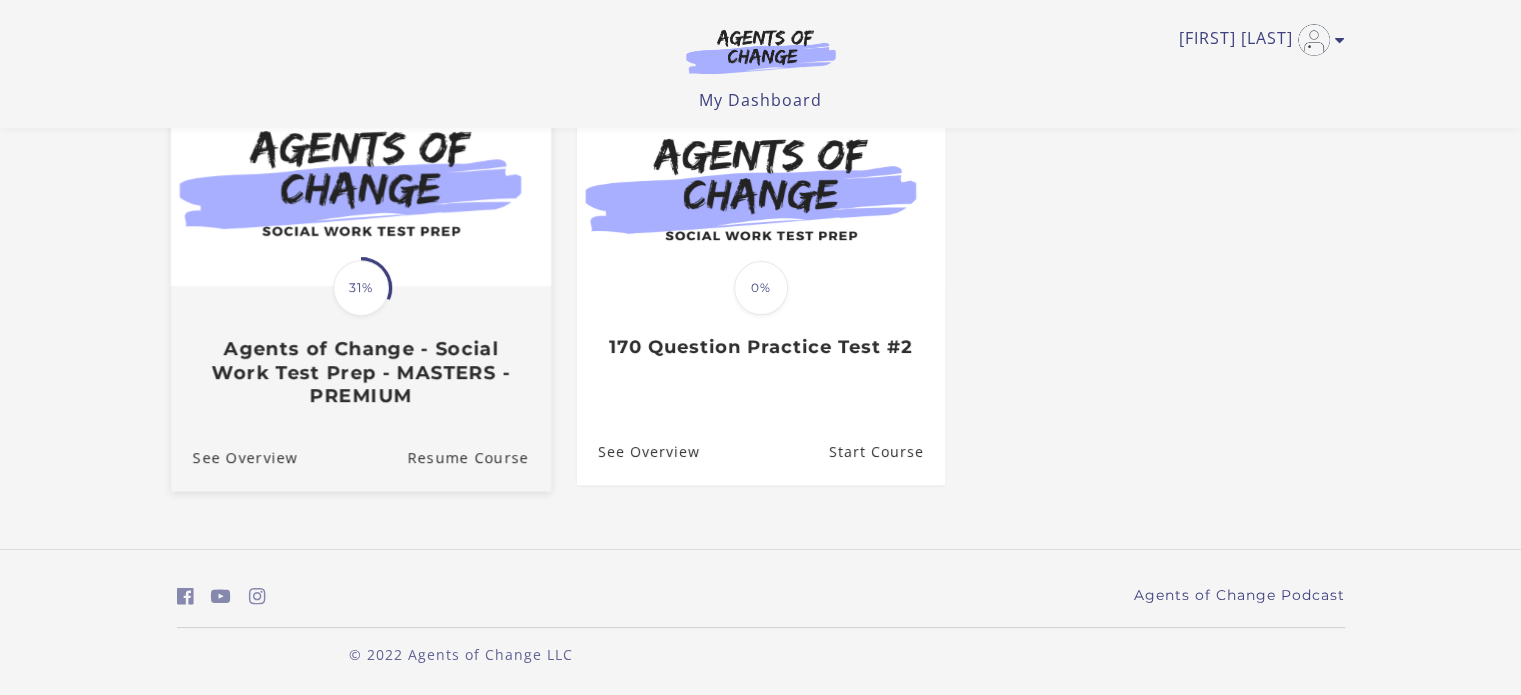 click on "Translation missing: en.liquid.partials.dashboard_course_card.progress_description: 31%
31%
Agents of Change - Social Work Test Prep - MASTERS - PREMIUM" at bounding box center [360, 347] 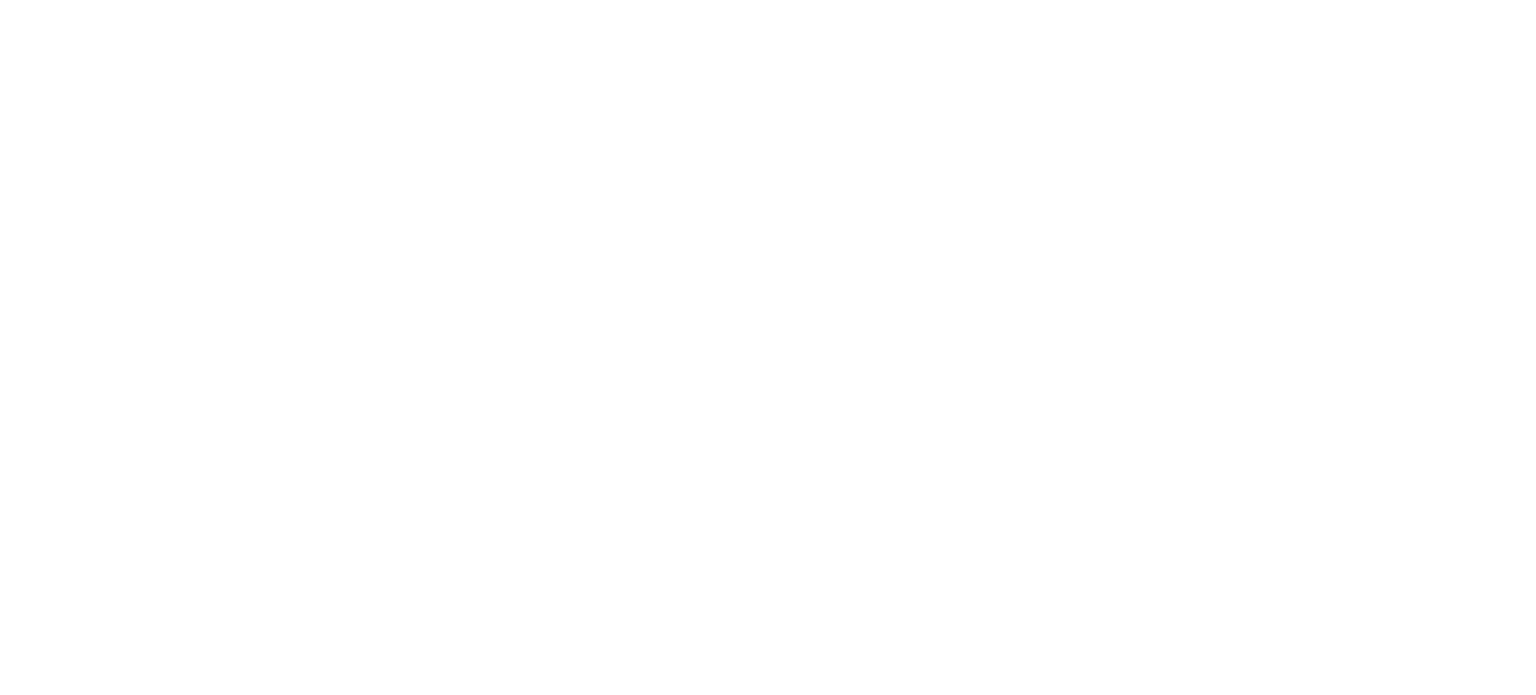 scroll, scrollTop: 0, scrollLeft: 0, axis: both 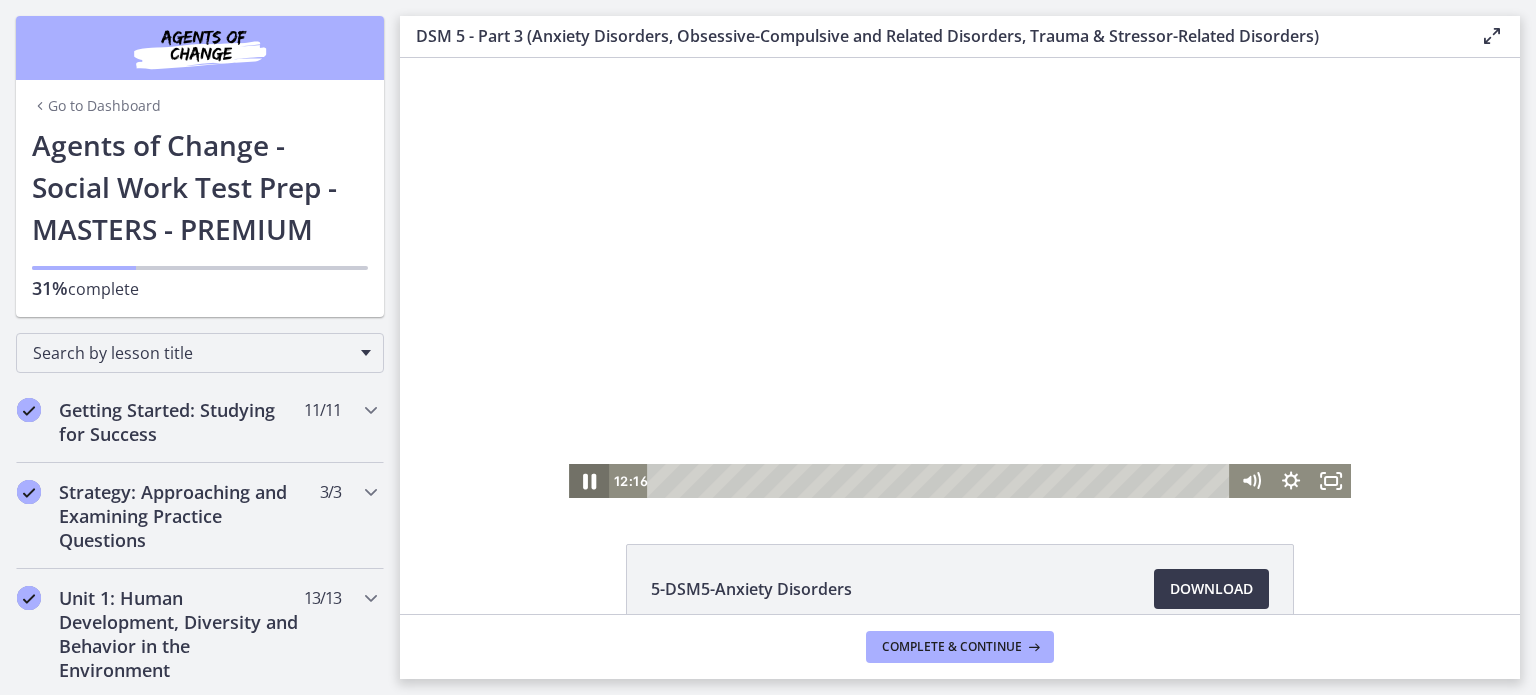 click 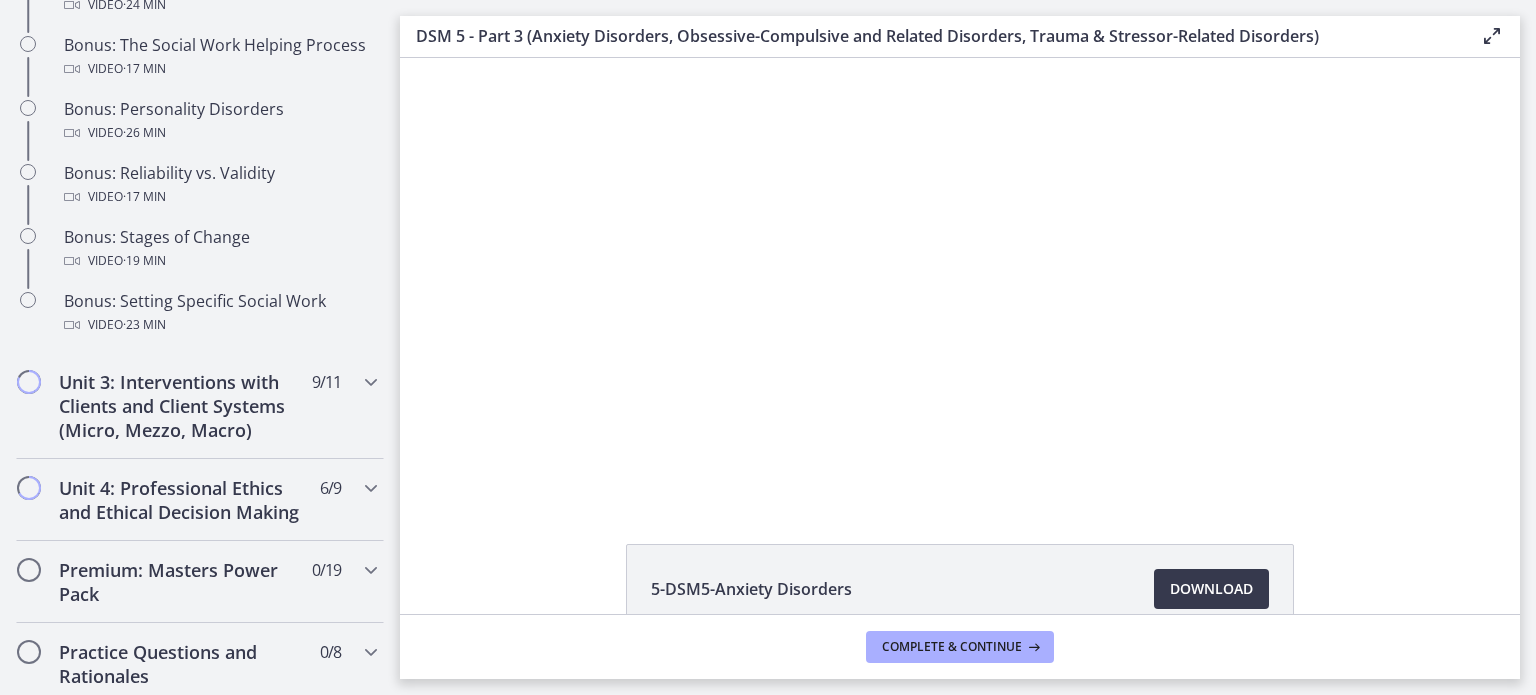 scroll, scrollTop: 1646, scrollLeft: 0, axis: vertical 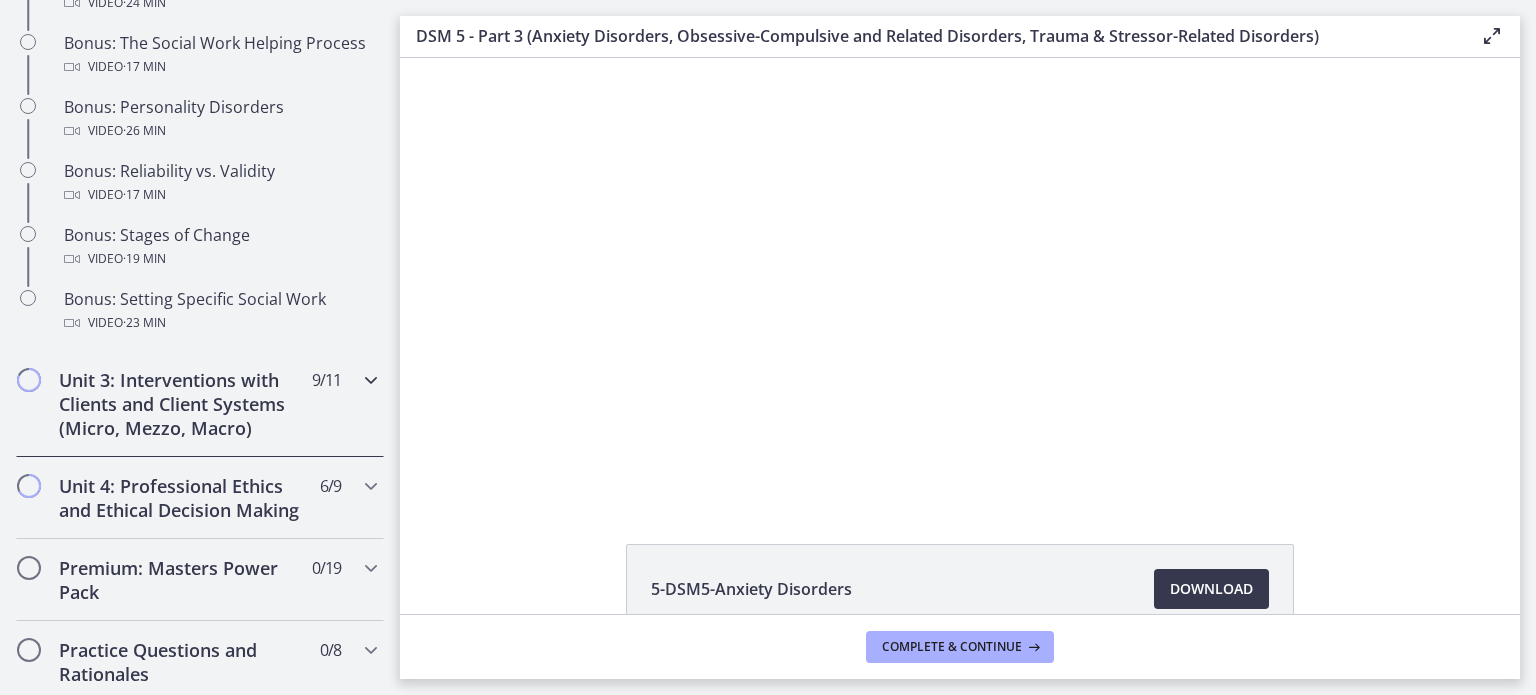 click on "Unit 3: Interventions with Clients and Client Systems (Micro, Mezzo, Macro)" at bounding box center [181, 404] 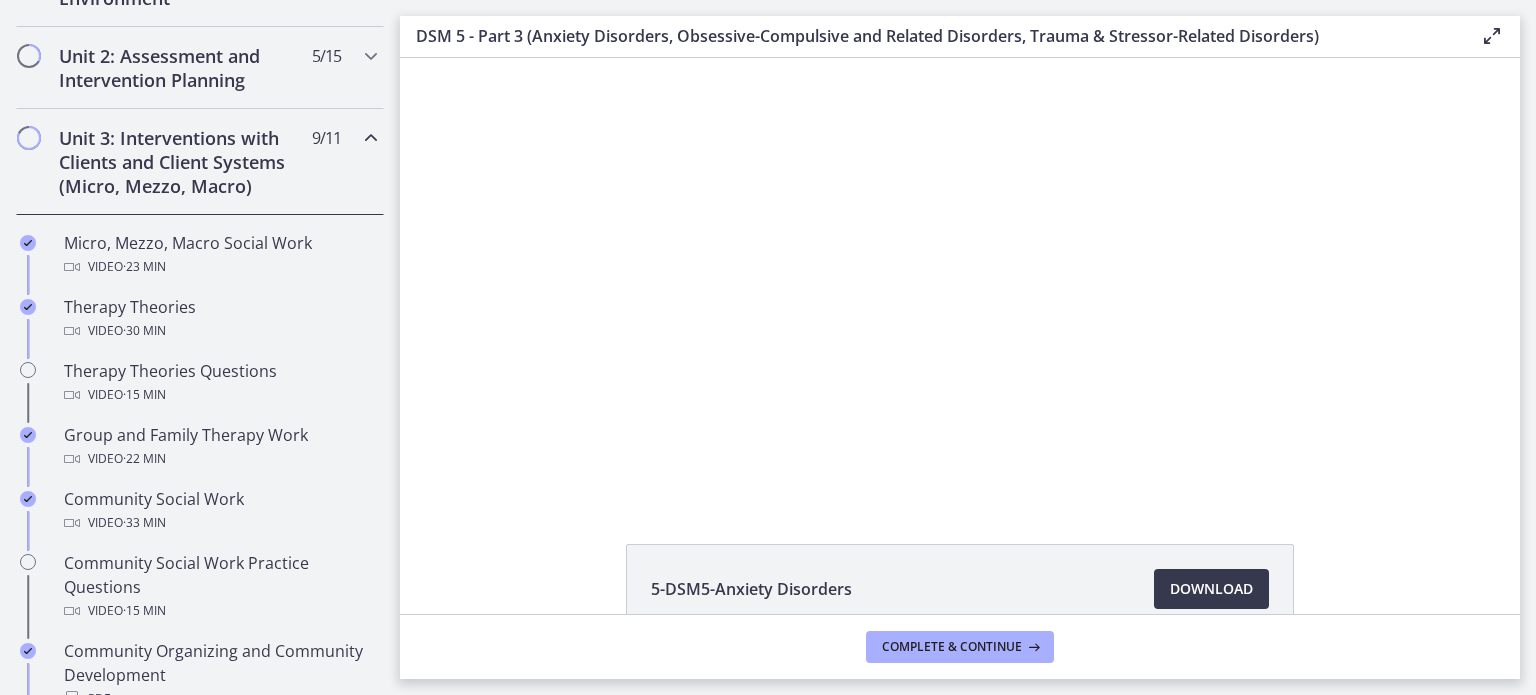 scroll, scrollTop: 671, scrollLeft: 0, axis: vertical 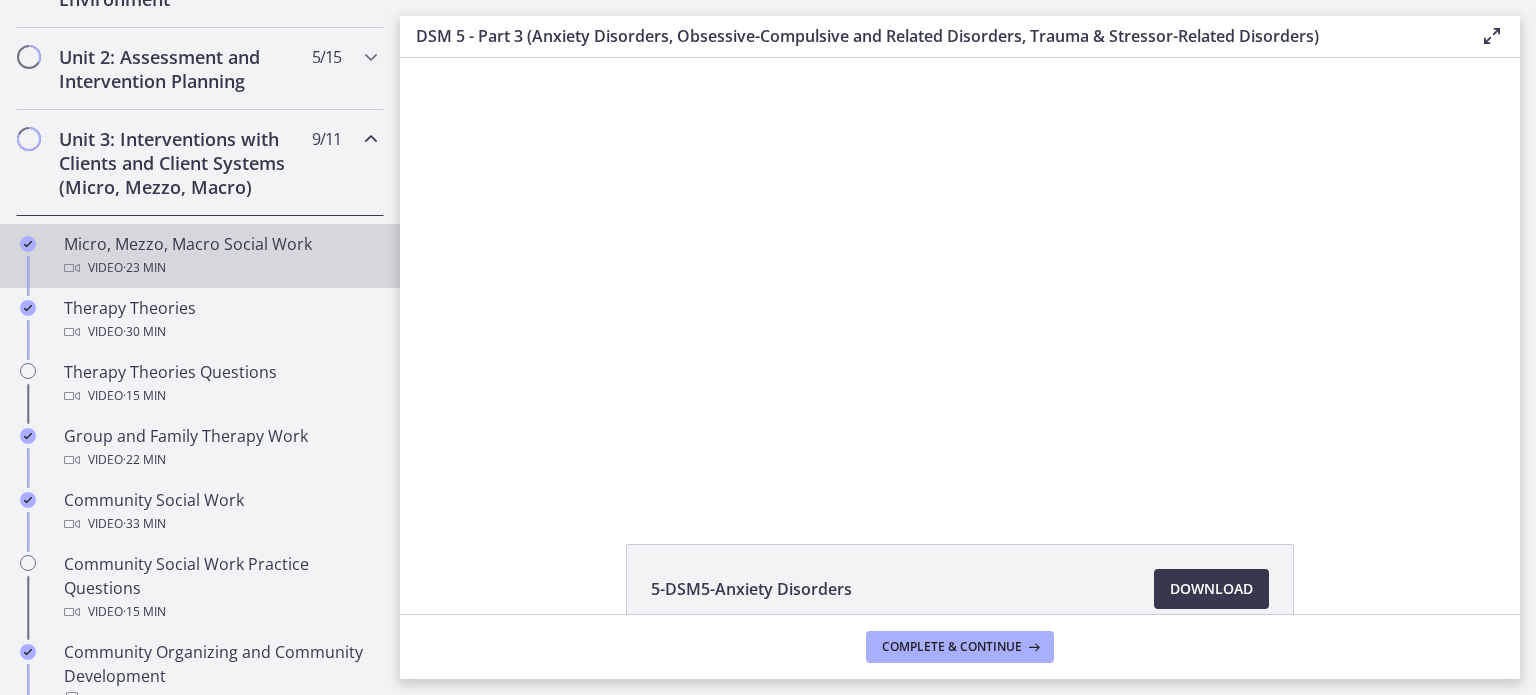 click on "Micro, Mezzo, Macro Social Work
Video
·  23 min" at bounding box center (220, 256) 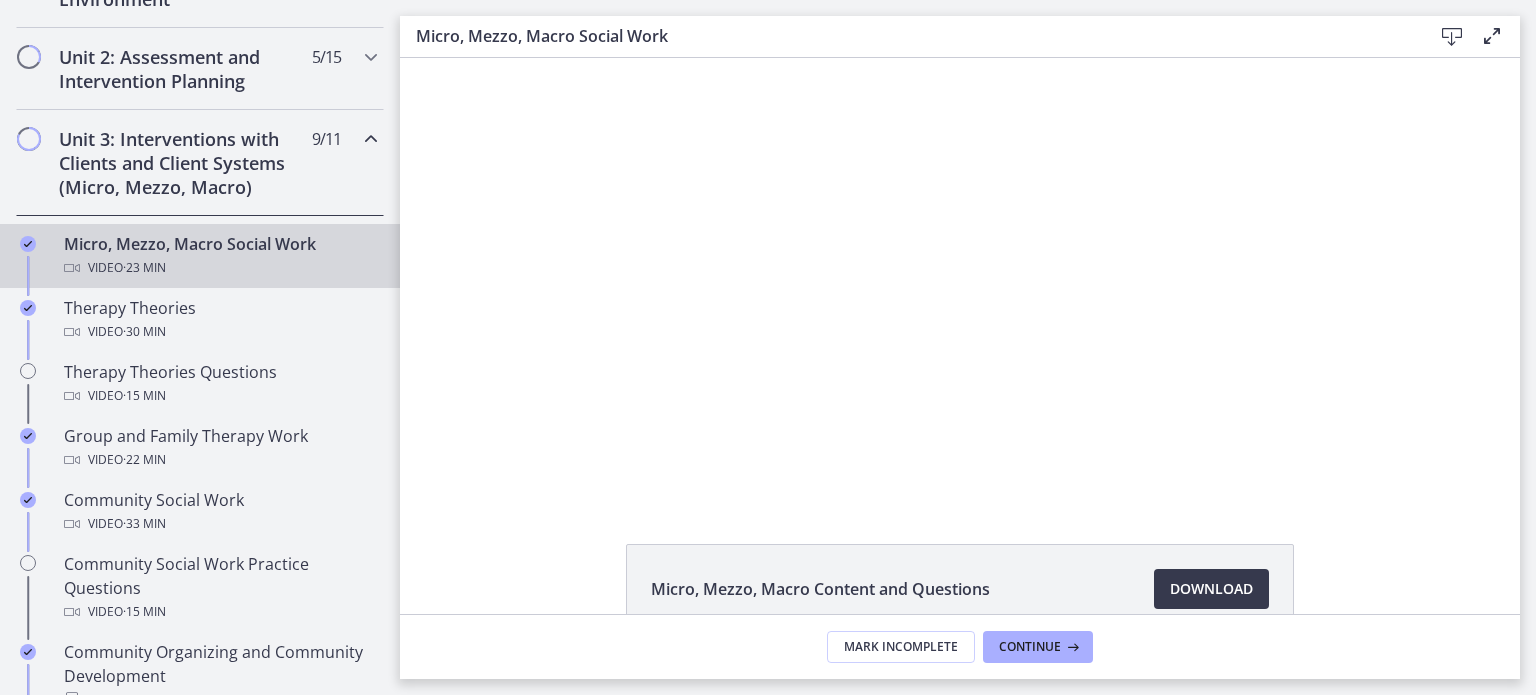 scroll, scrollTop: 0, scrollLeft: 0, axis: both 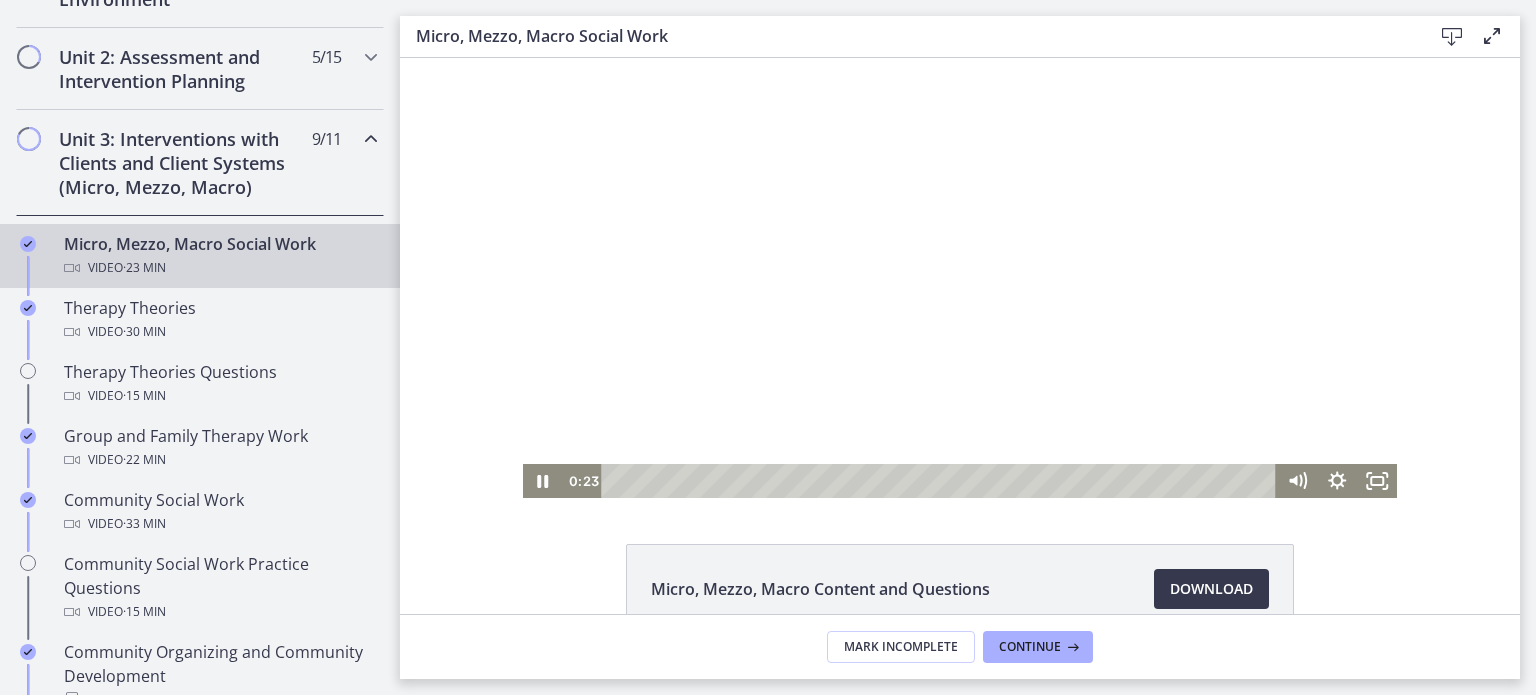 click at bounding box center (960, 278) 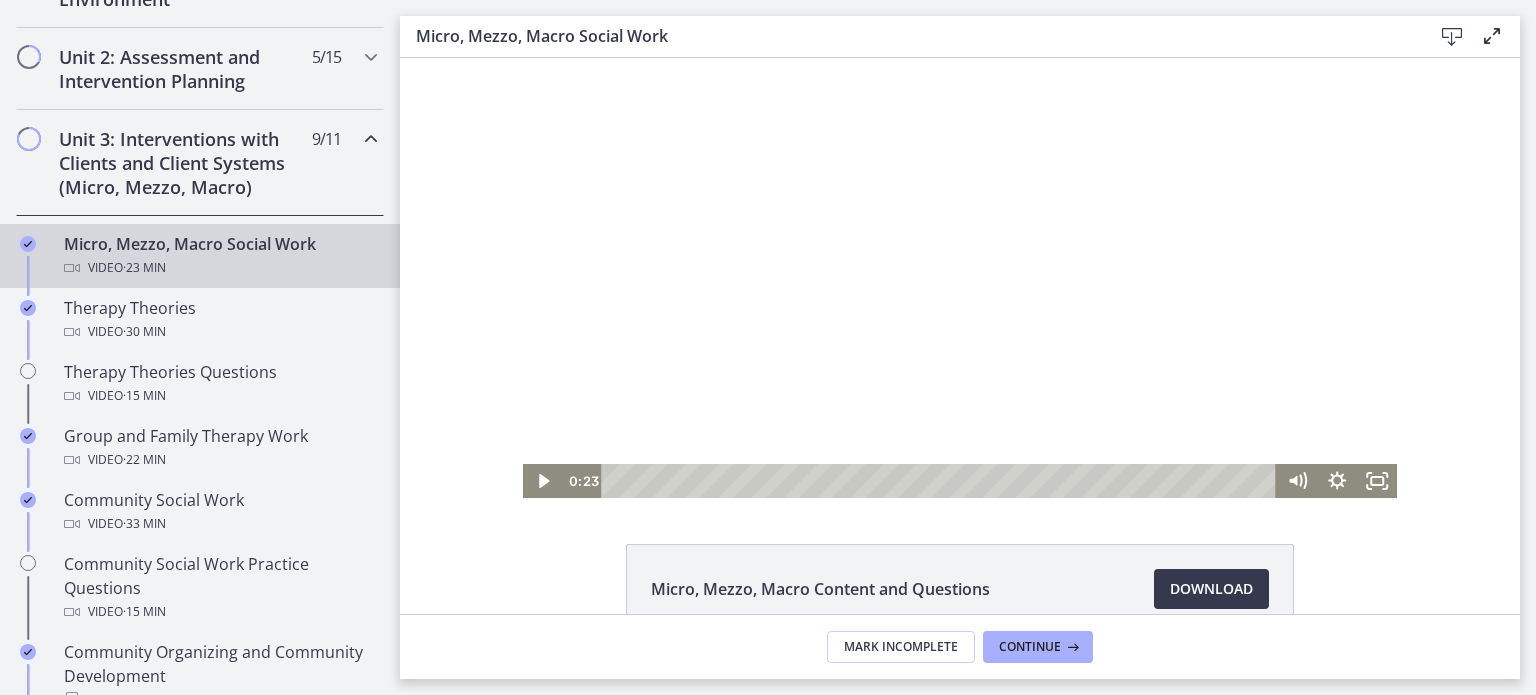 click at bounding box center (960, 278) 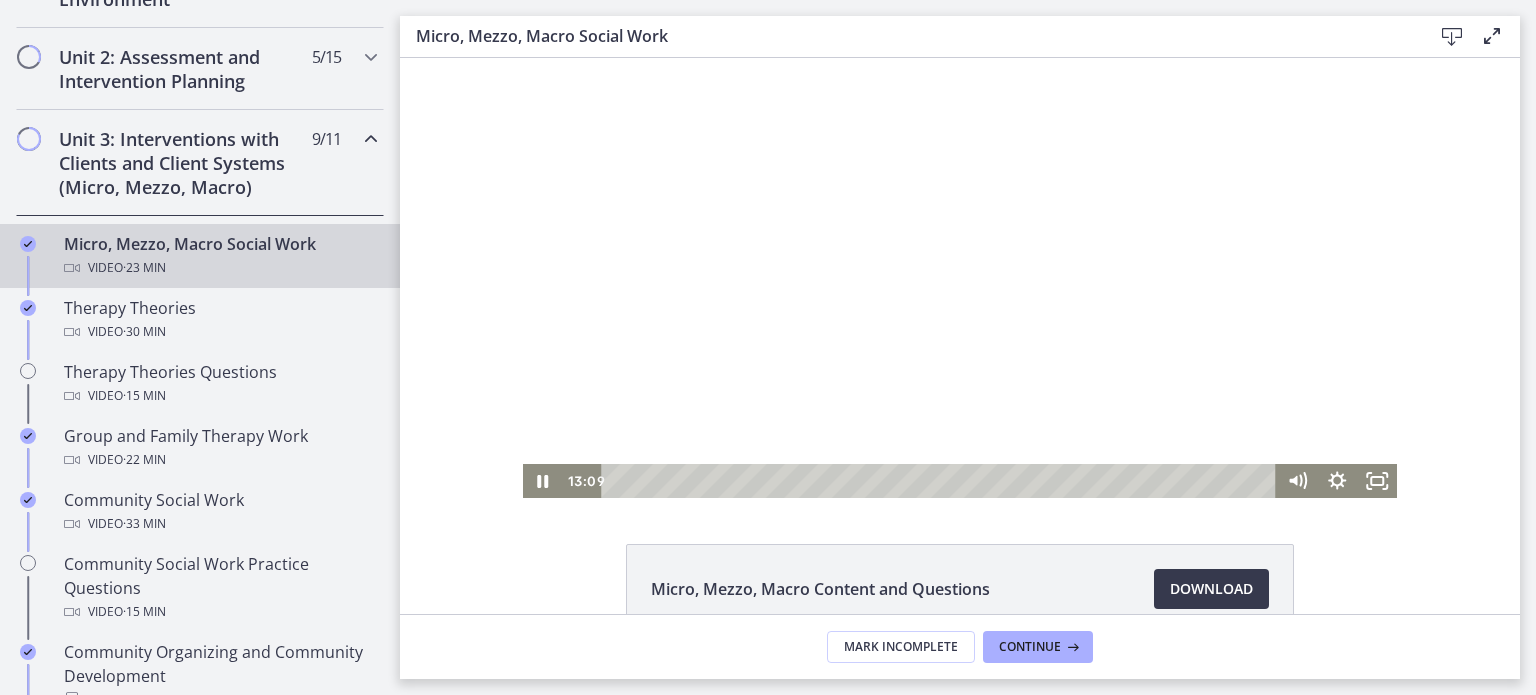 click on "Micro, Mezzo, Macro Content and Questions
Download
Opens in a new window" at bounding box center [960, 637] 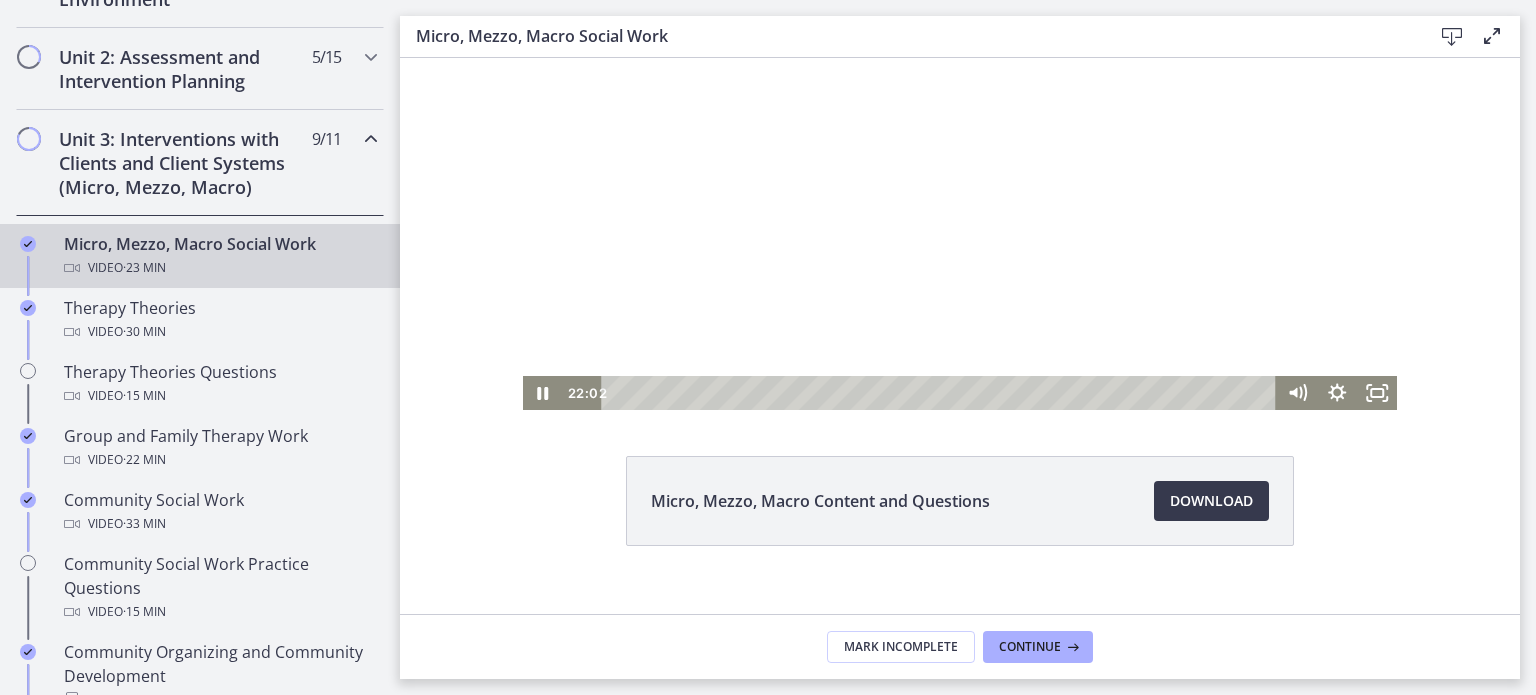 scroll, scrollTop: 115, scrollLeft: 0, axis: vertical 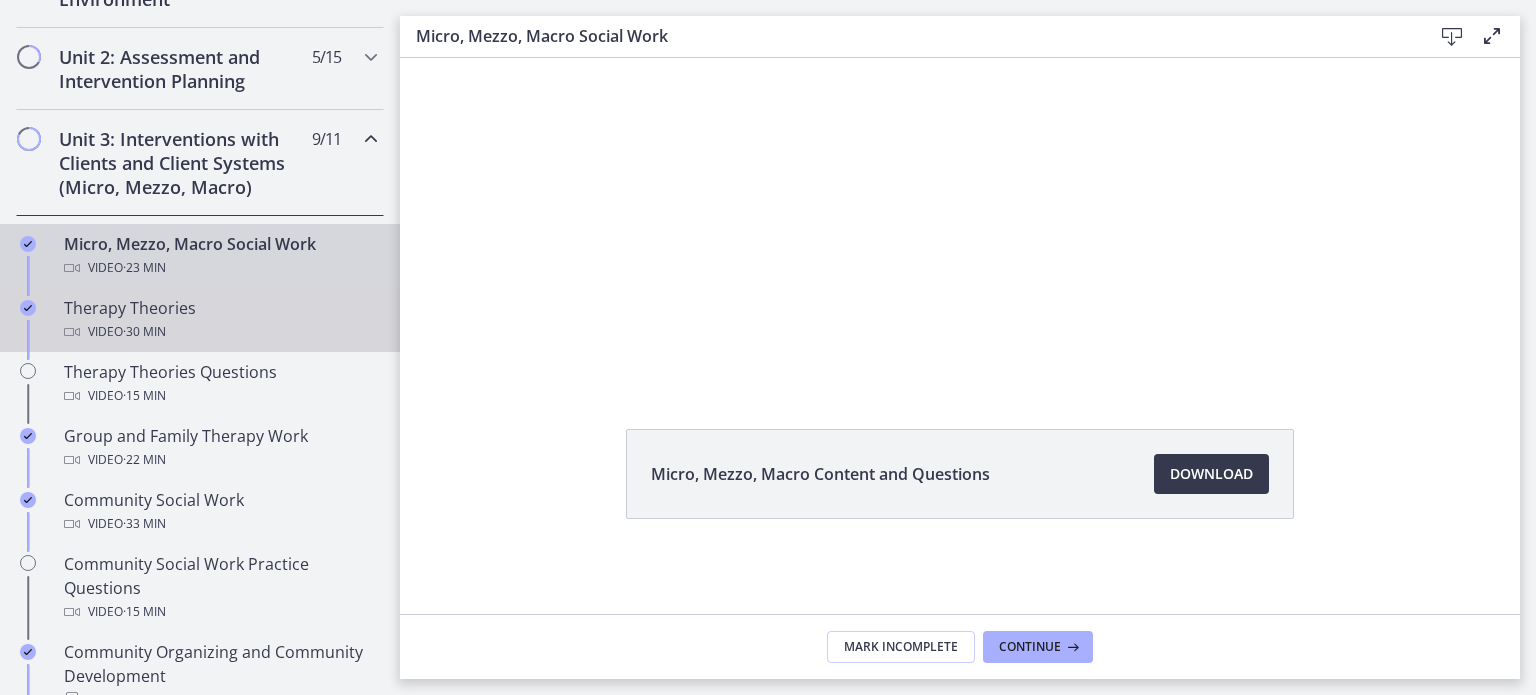 click on "·  [DURATION]" at bounding box center [144, 332] 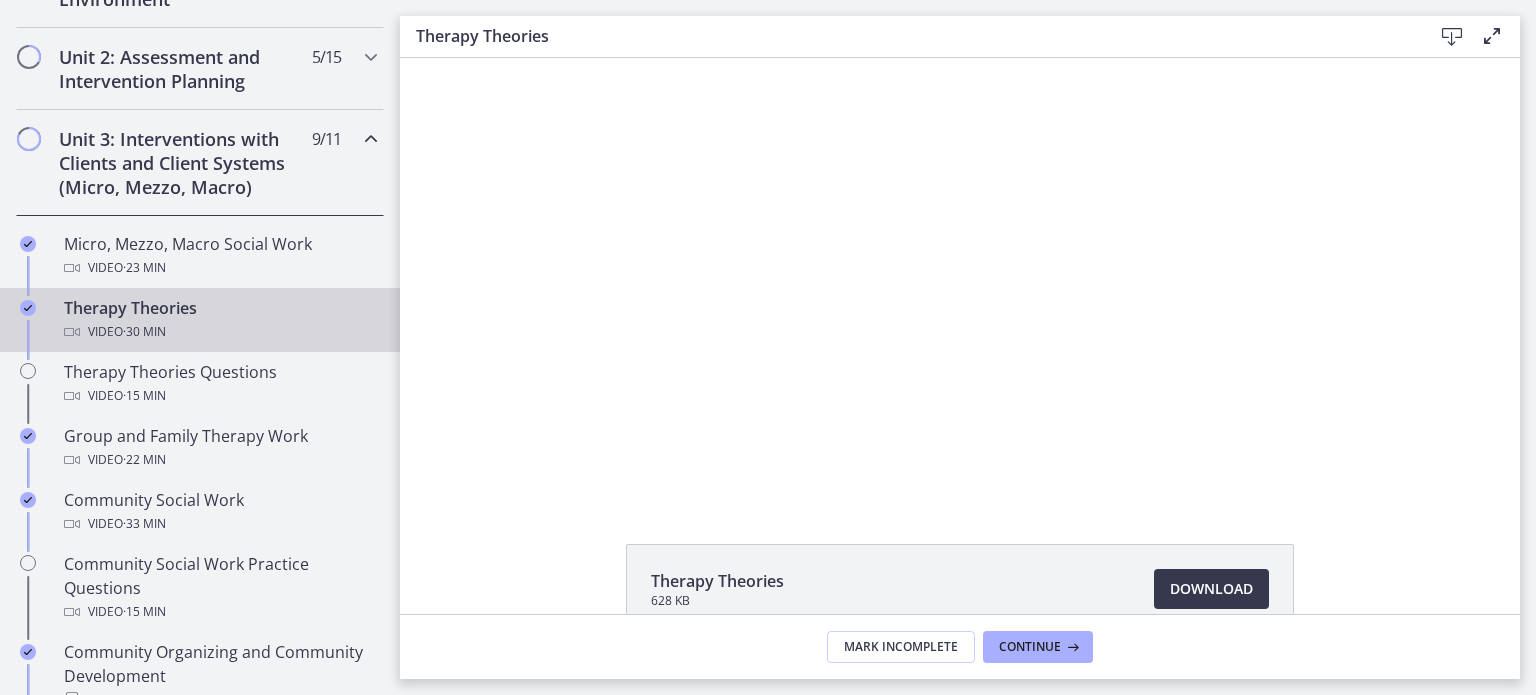 scroll, scrollTop: 0, scrollLeft: 0, axis: both 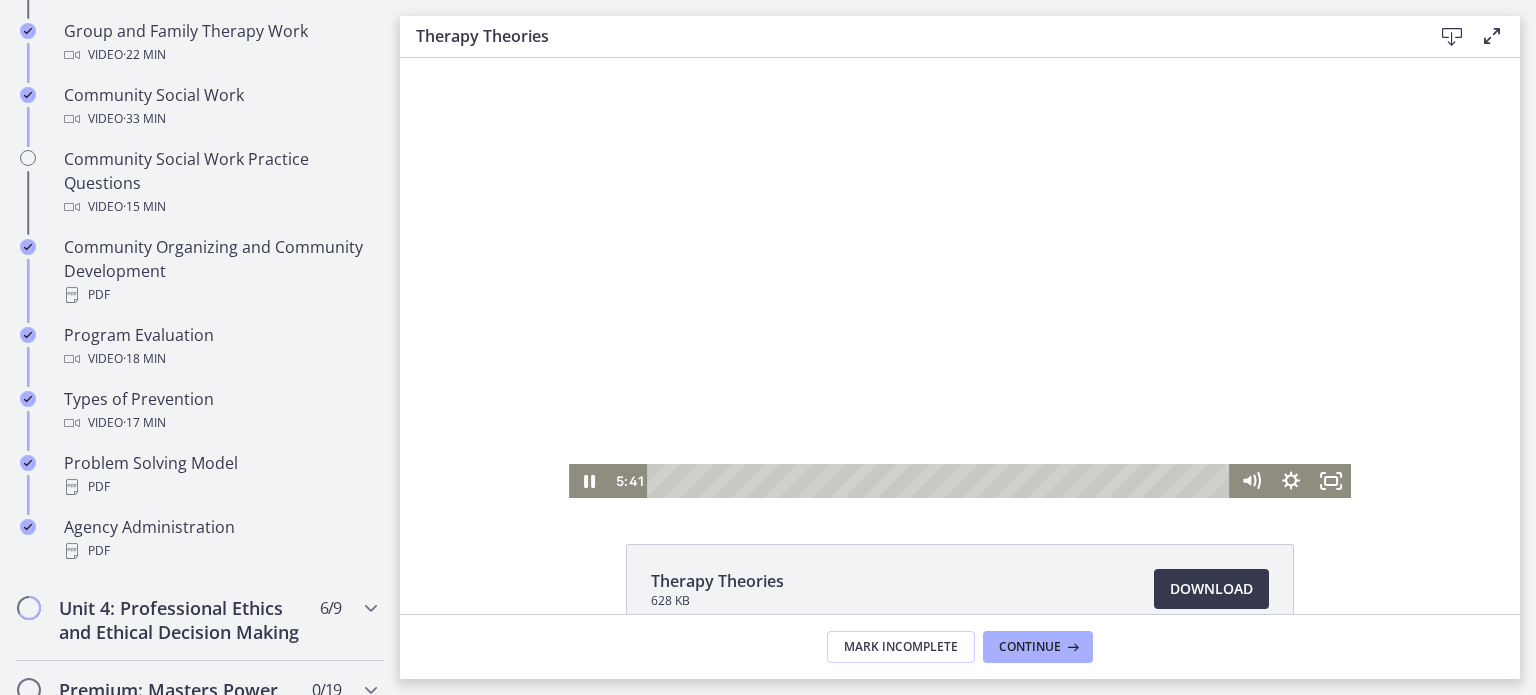 click at bounding box center [960, 278] 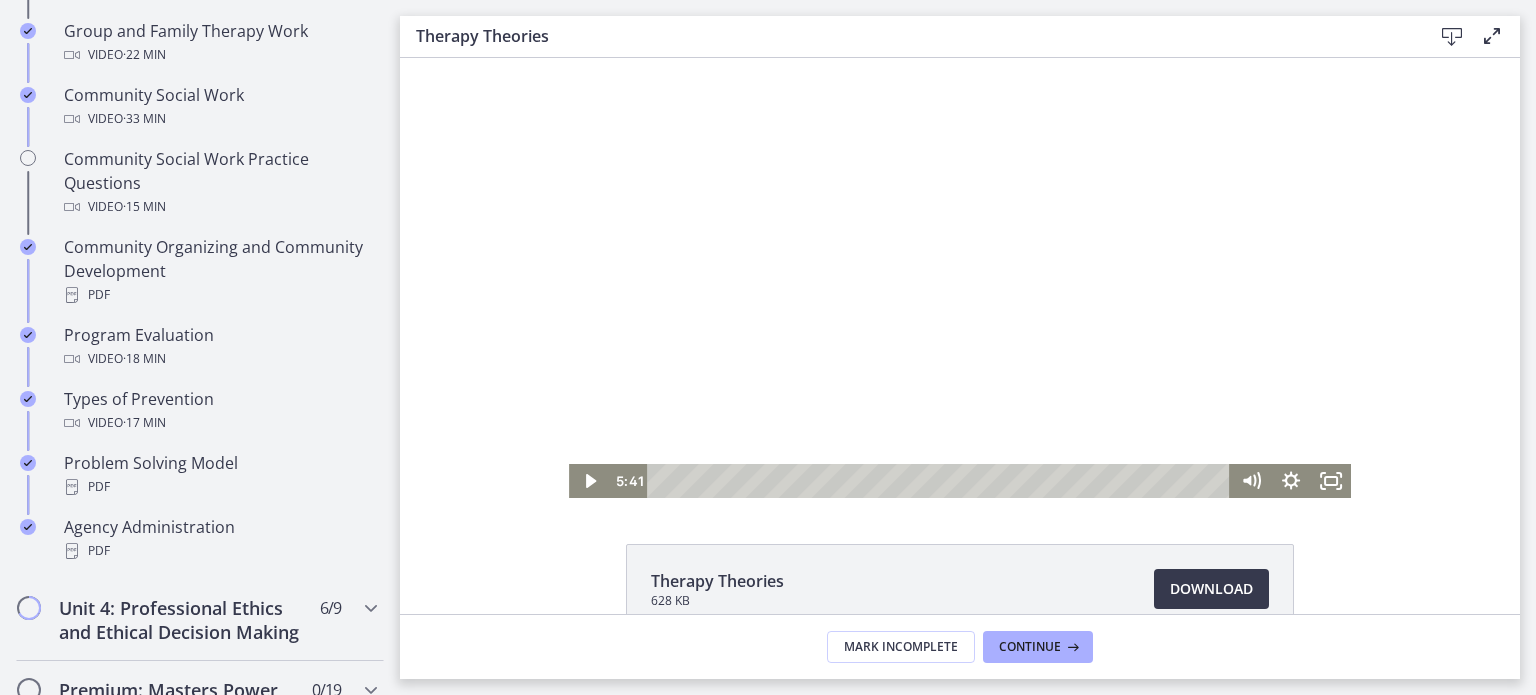 click at bounding box center [960, 278] 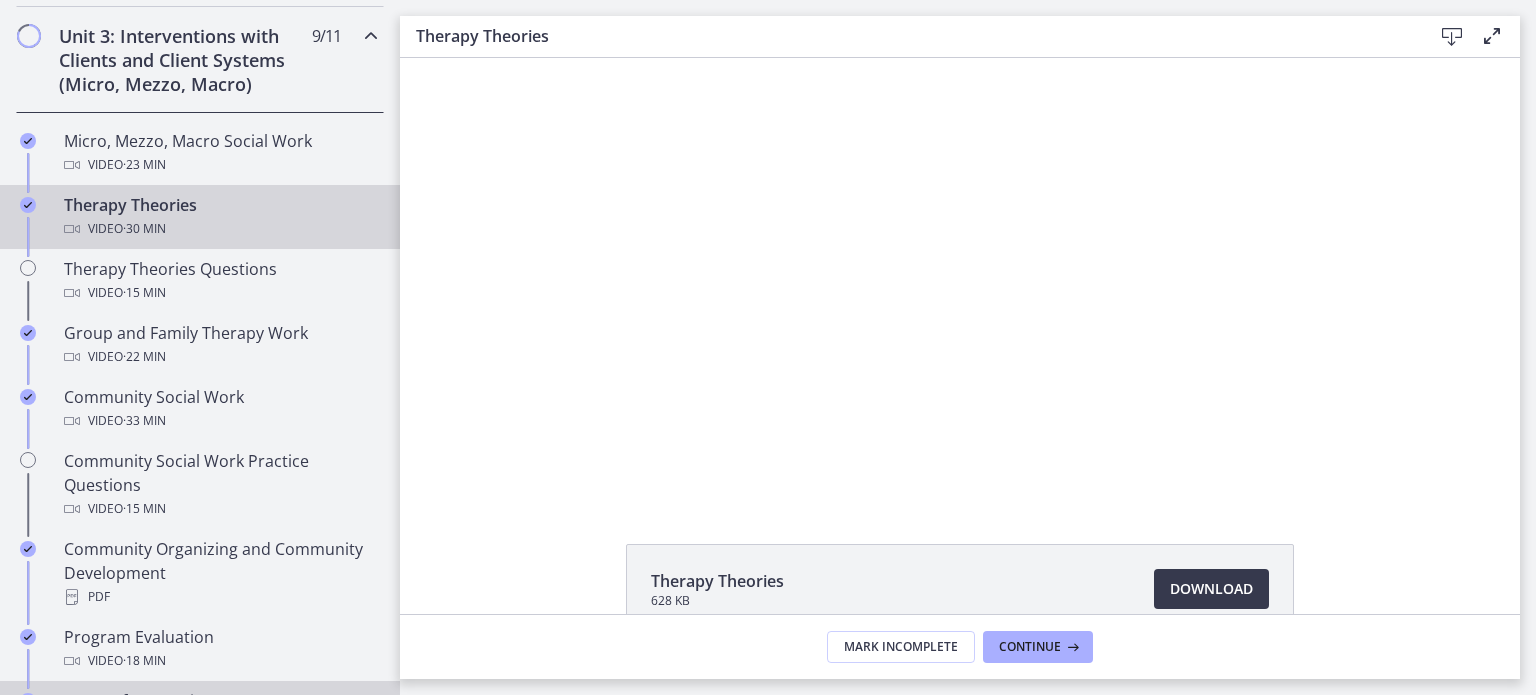 scroll, scrollTop: 771, scrollLeft: 0, axis: vertical 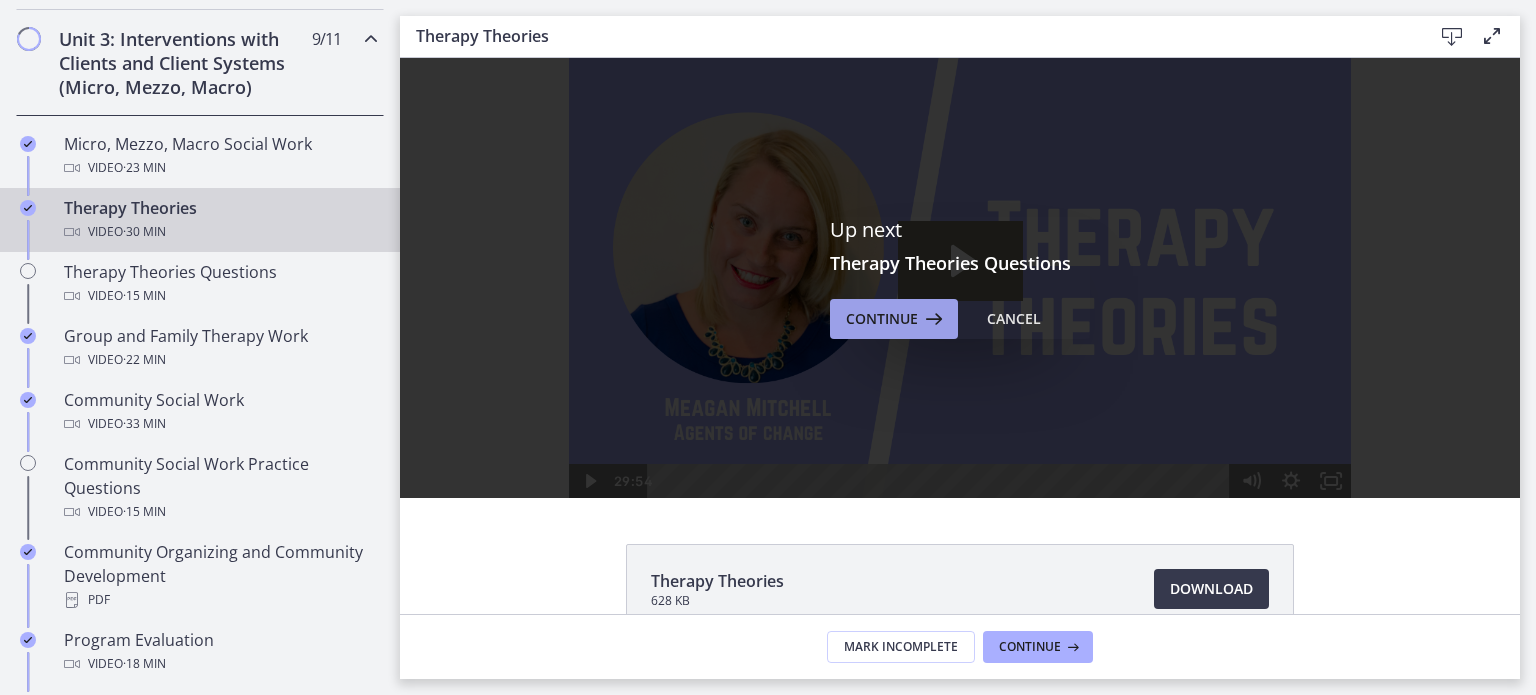 click on "Continue" at bounding box center (882, 319) 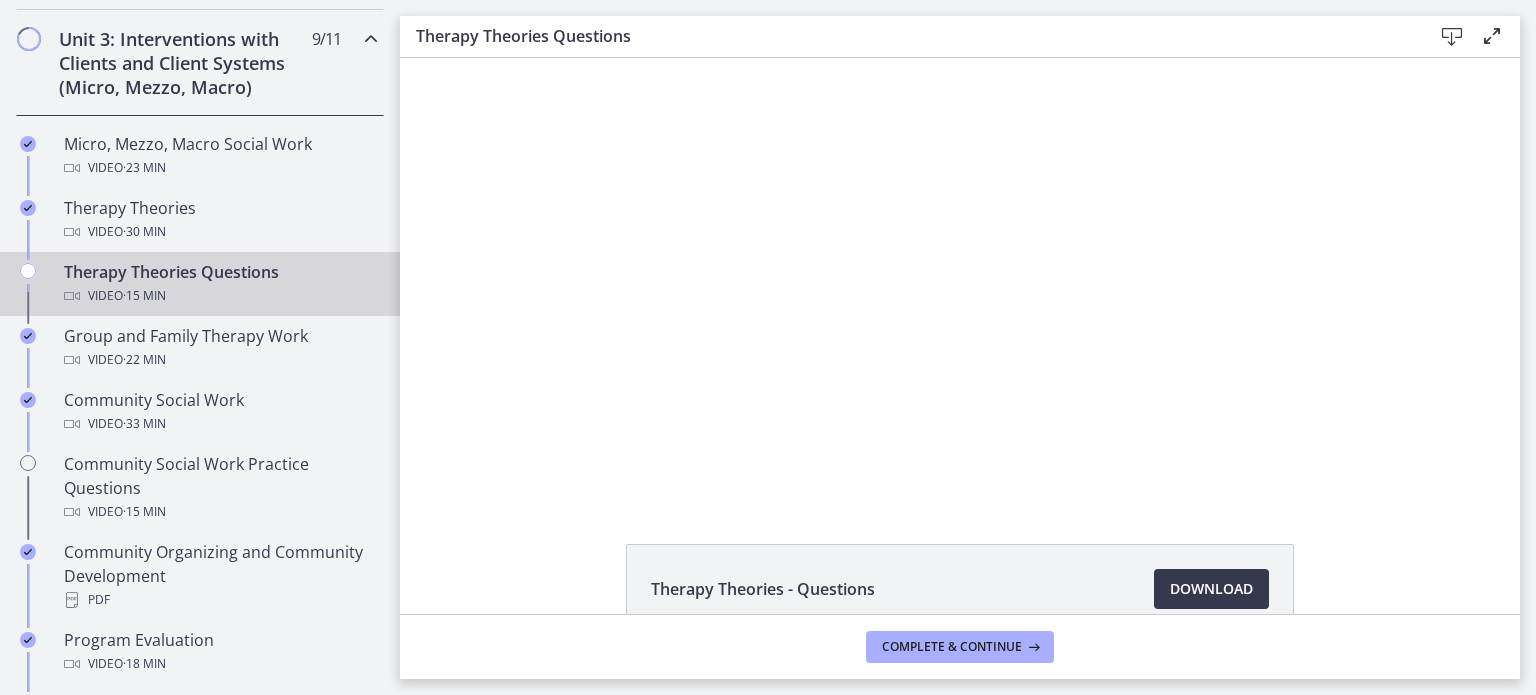 scroll, scrollTop: 0, scrollLeft: 0, axis: both 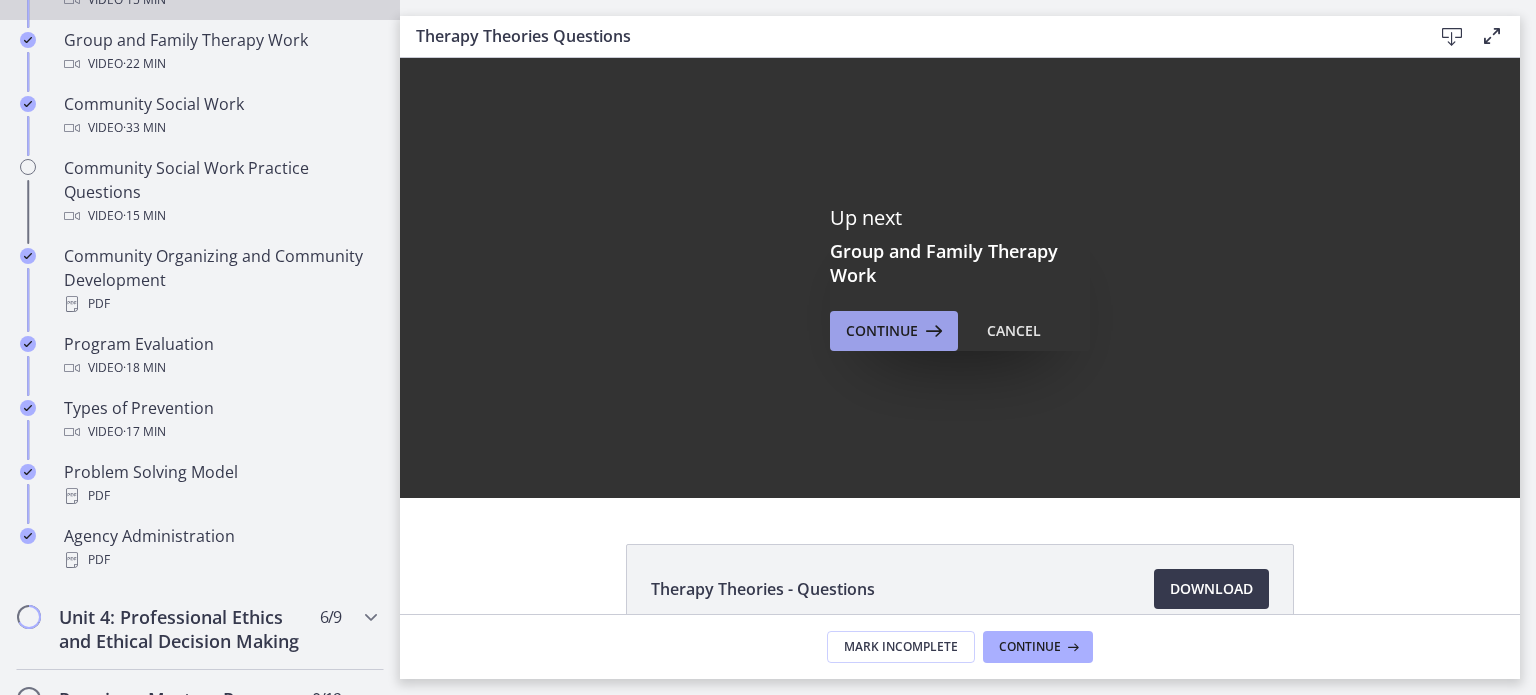 click on "Continue" at bounding box center [894, 331] 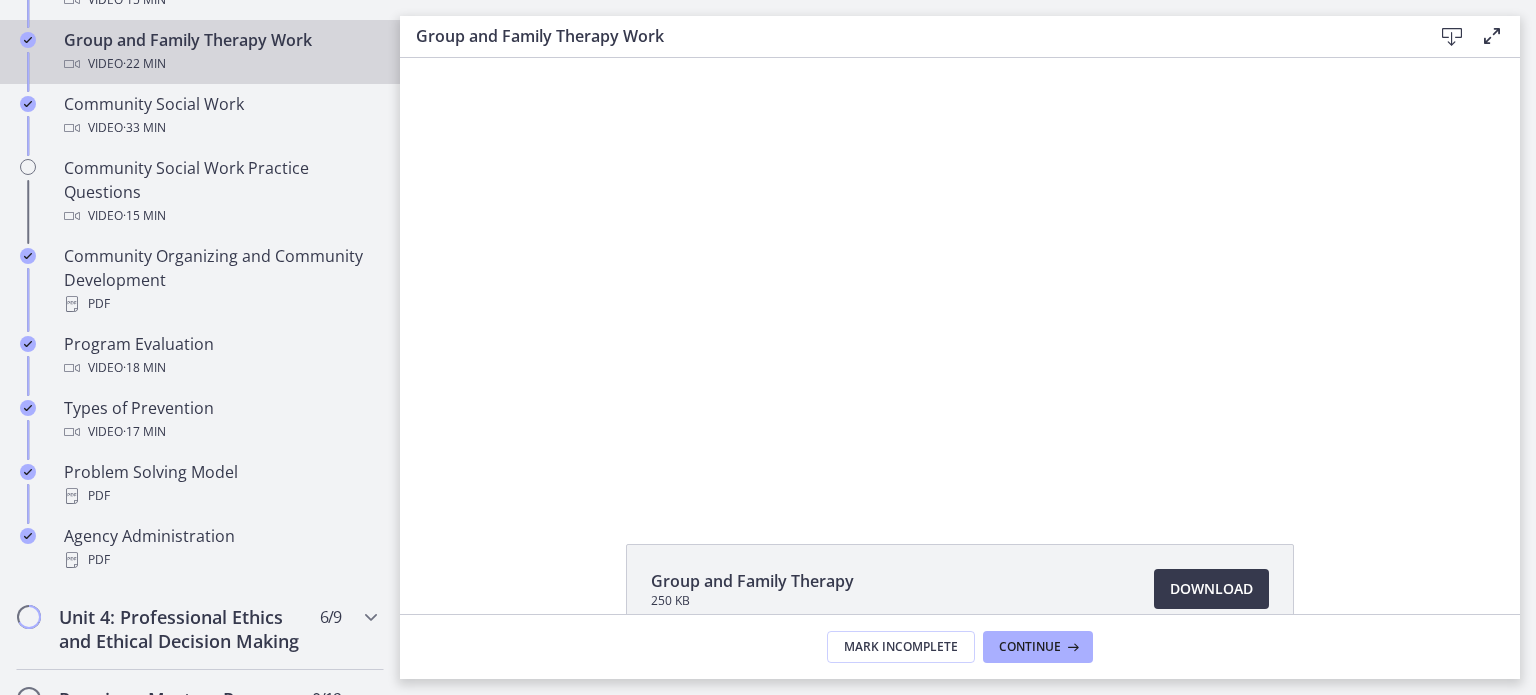 scroll, scrollTop: 0, scrollLeft: 0, axis: both 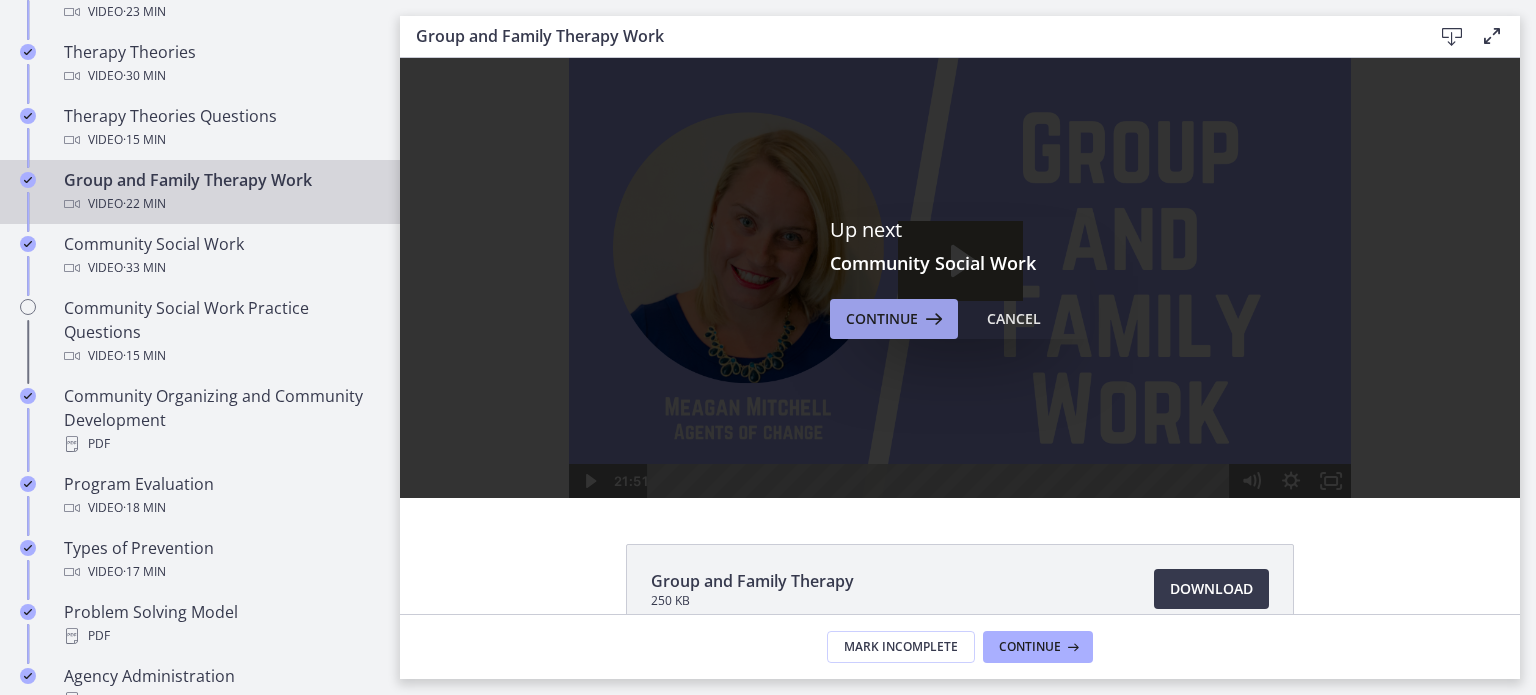click on "Continue" at bounding box center (882, 319) 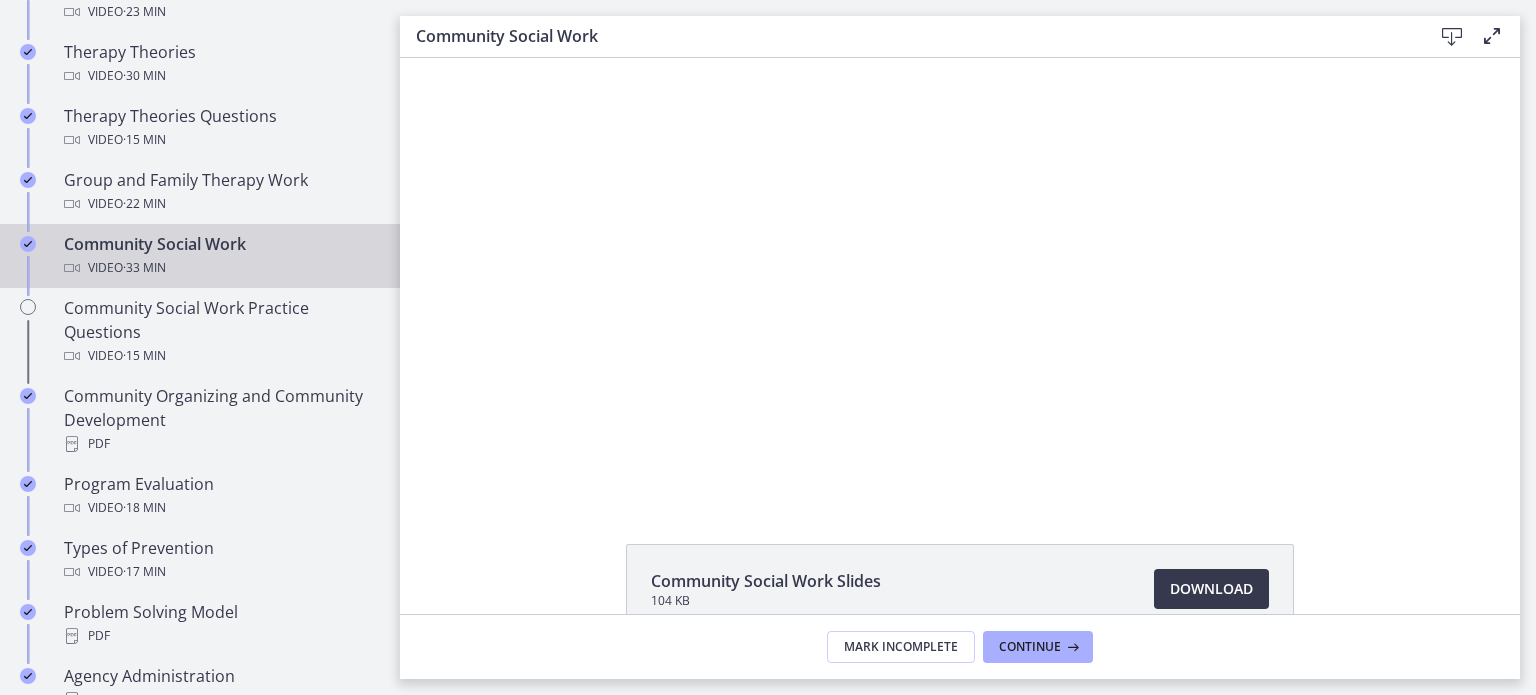 scroll, scrollTop: 0, scrollLeft: 0, axis: both 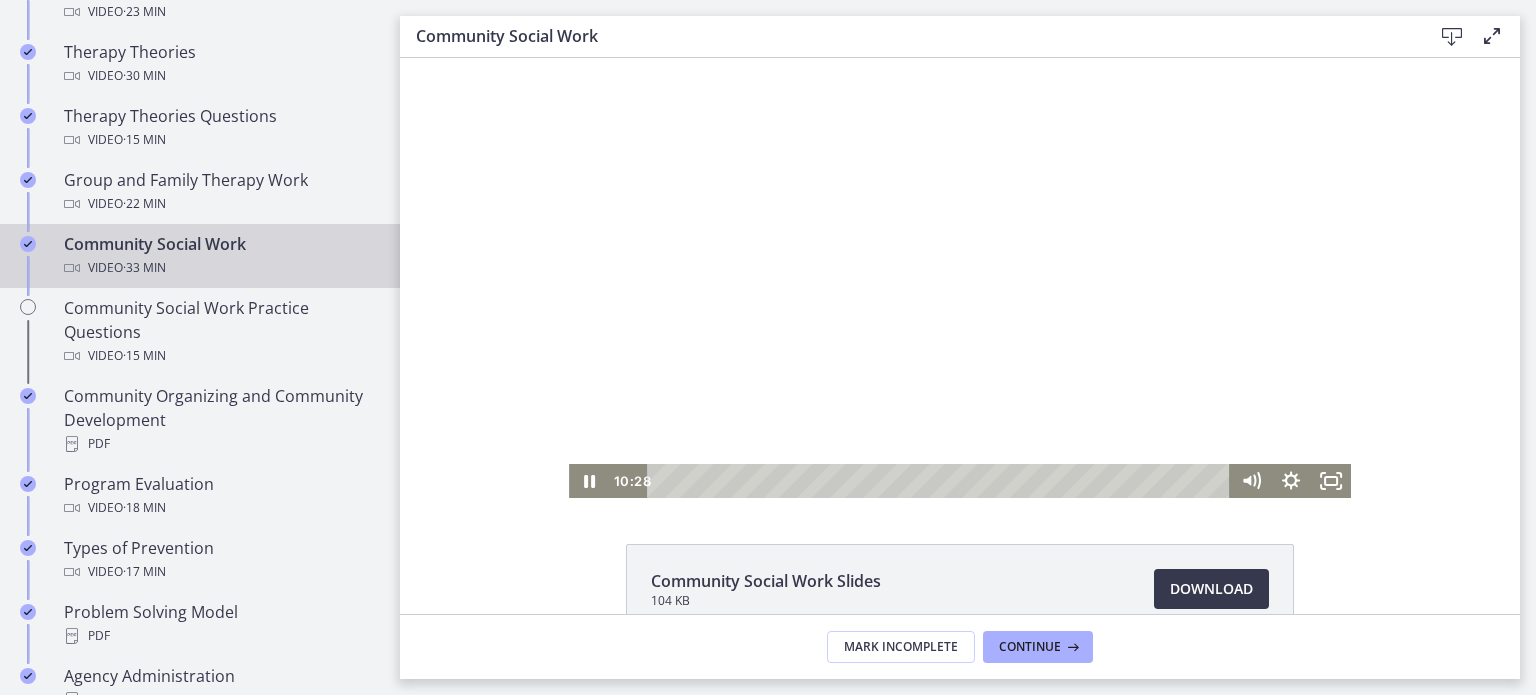 click at bounding box center (960, 278) 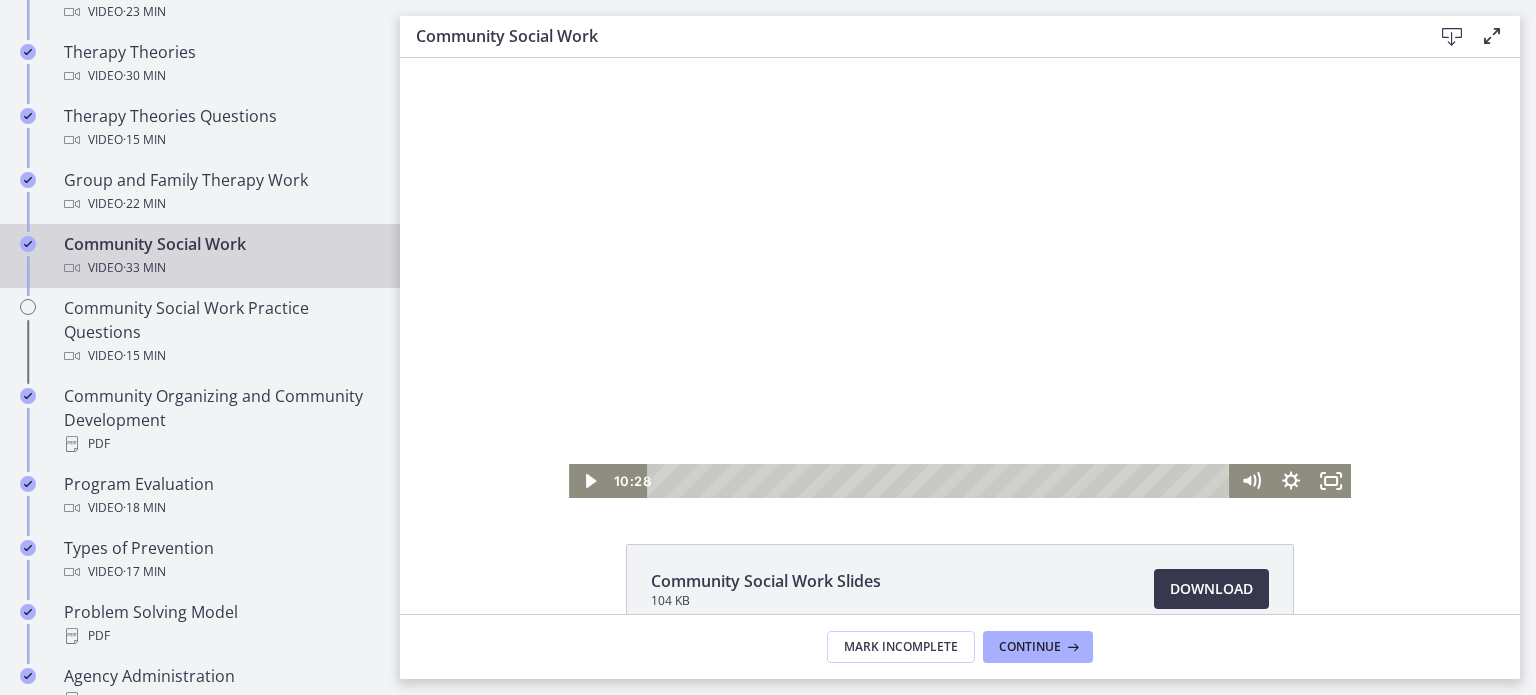click at bounding box center (960, 278) 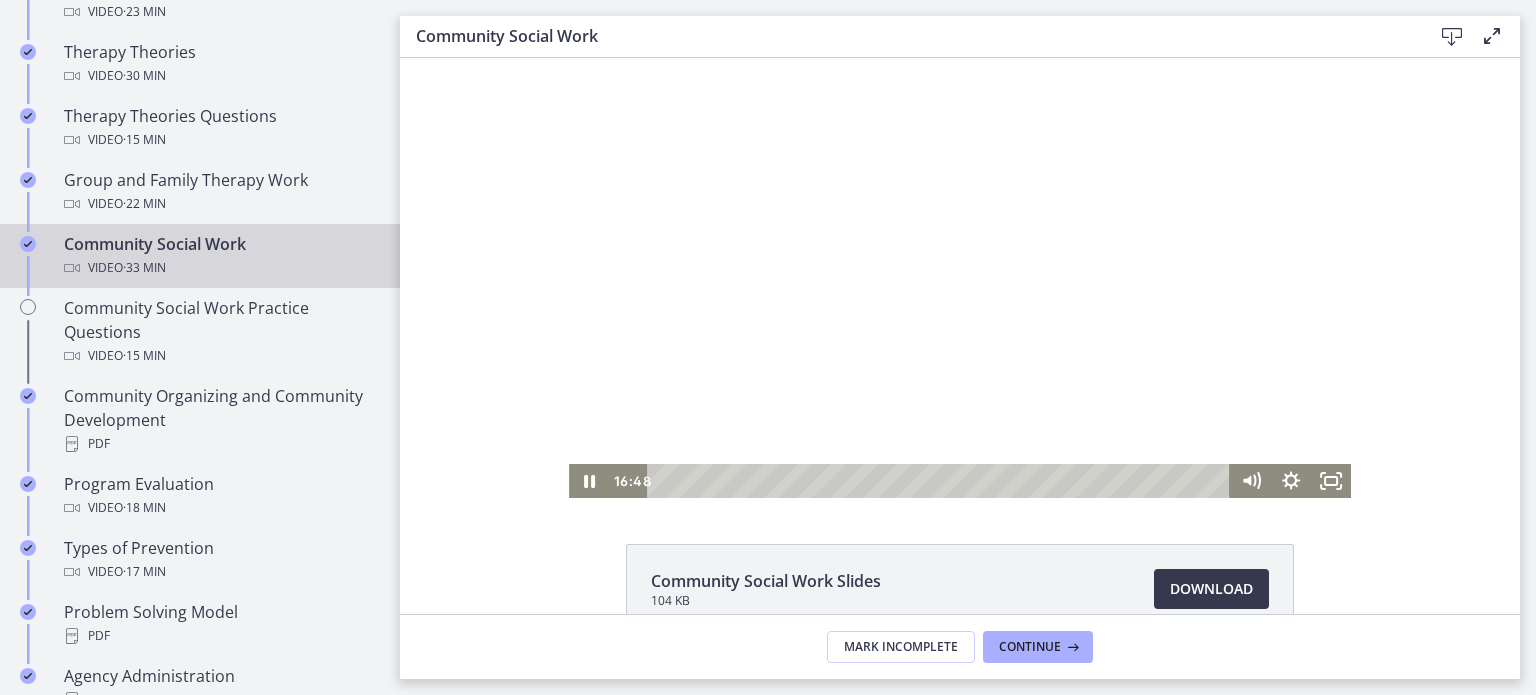 click at bounding box center [960, 278] 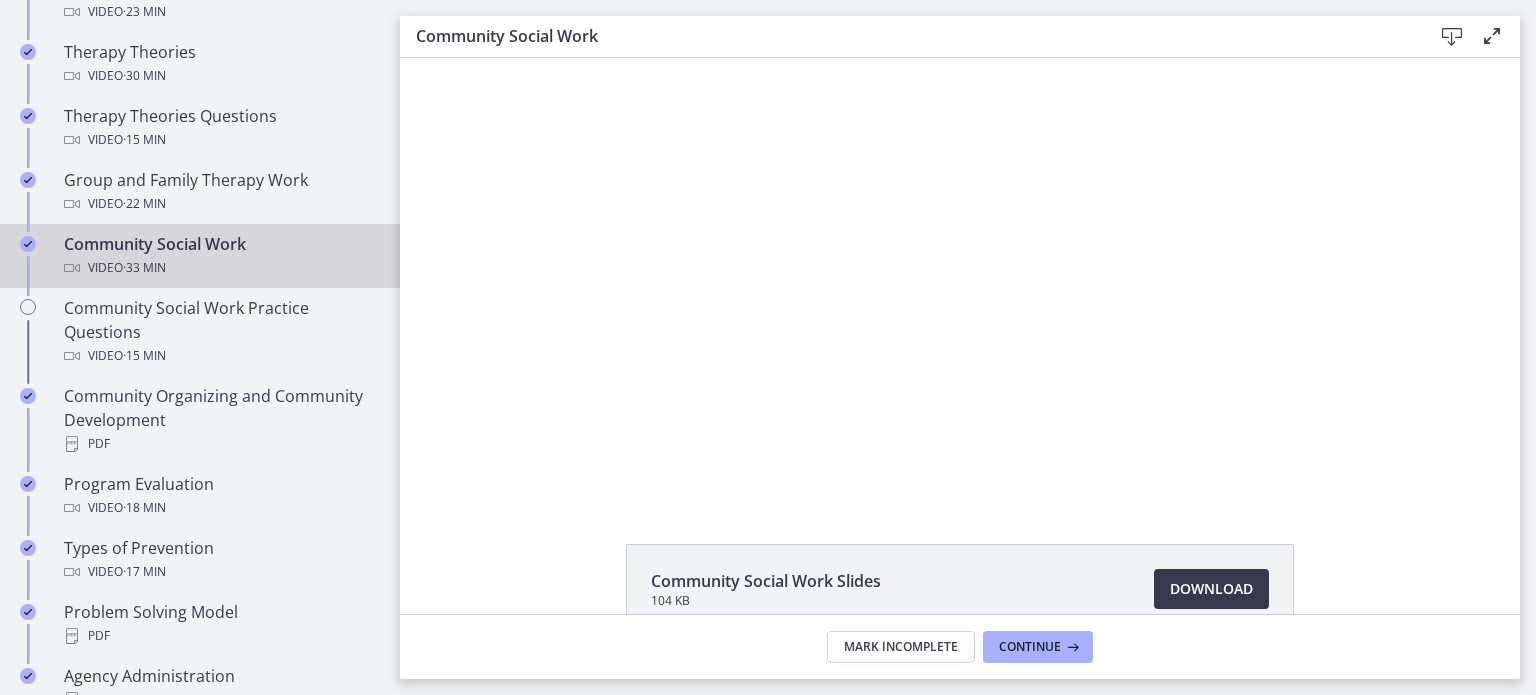 click at bounding box center (960, 278) 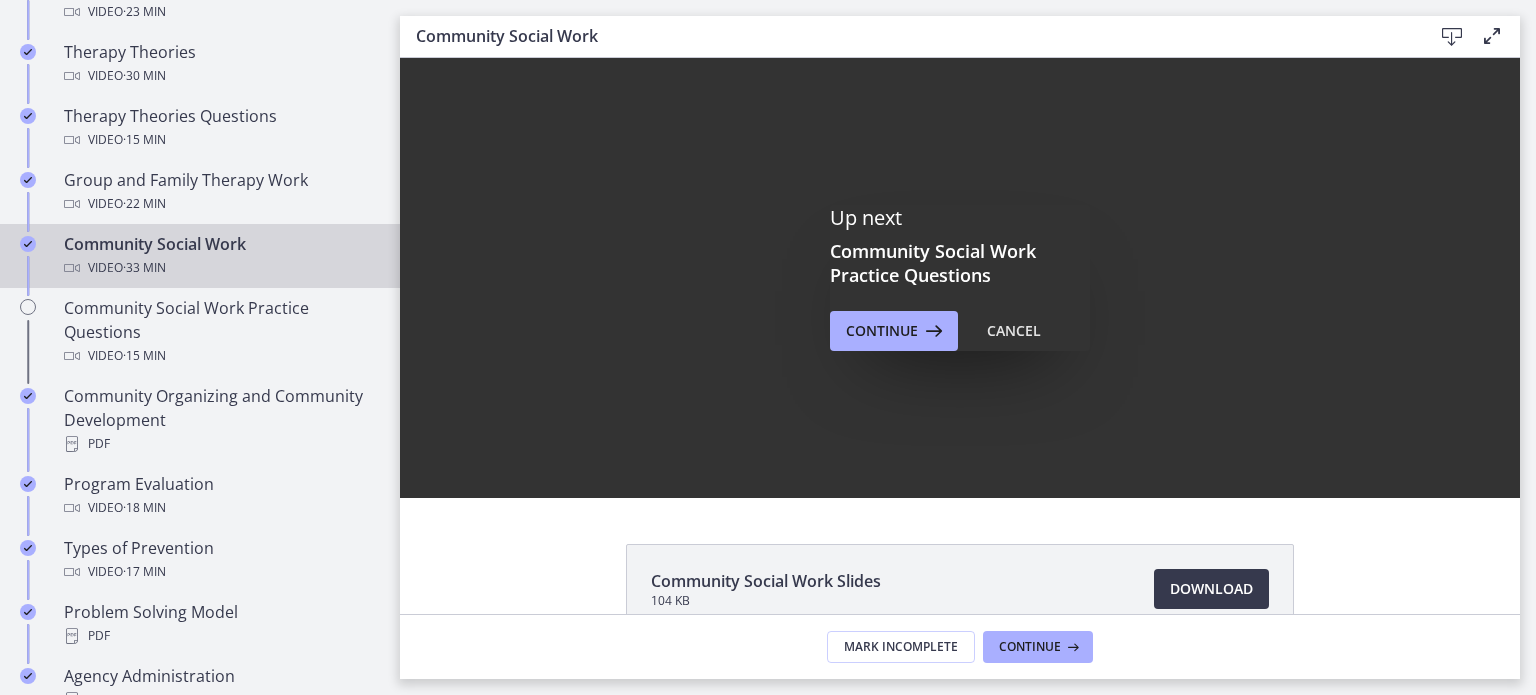 scroll, scrollTop: 0, scrollLeft: 0, axis: both 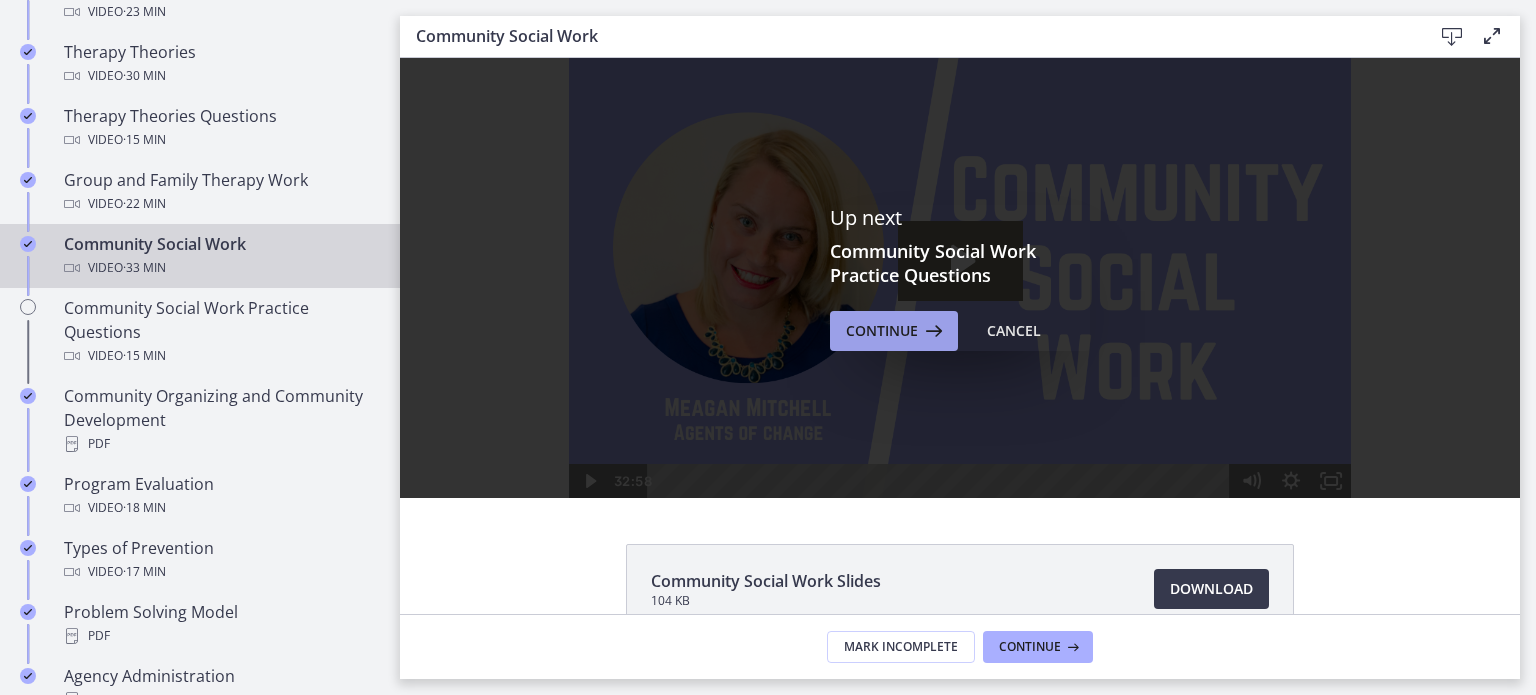 click on "Continue" at bounding box center (882, 331) 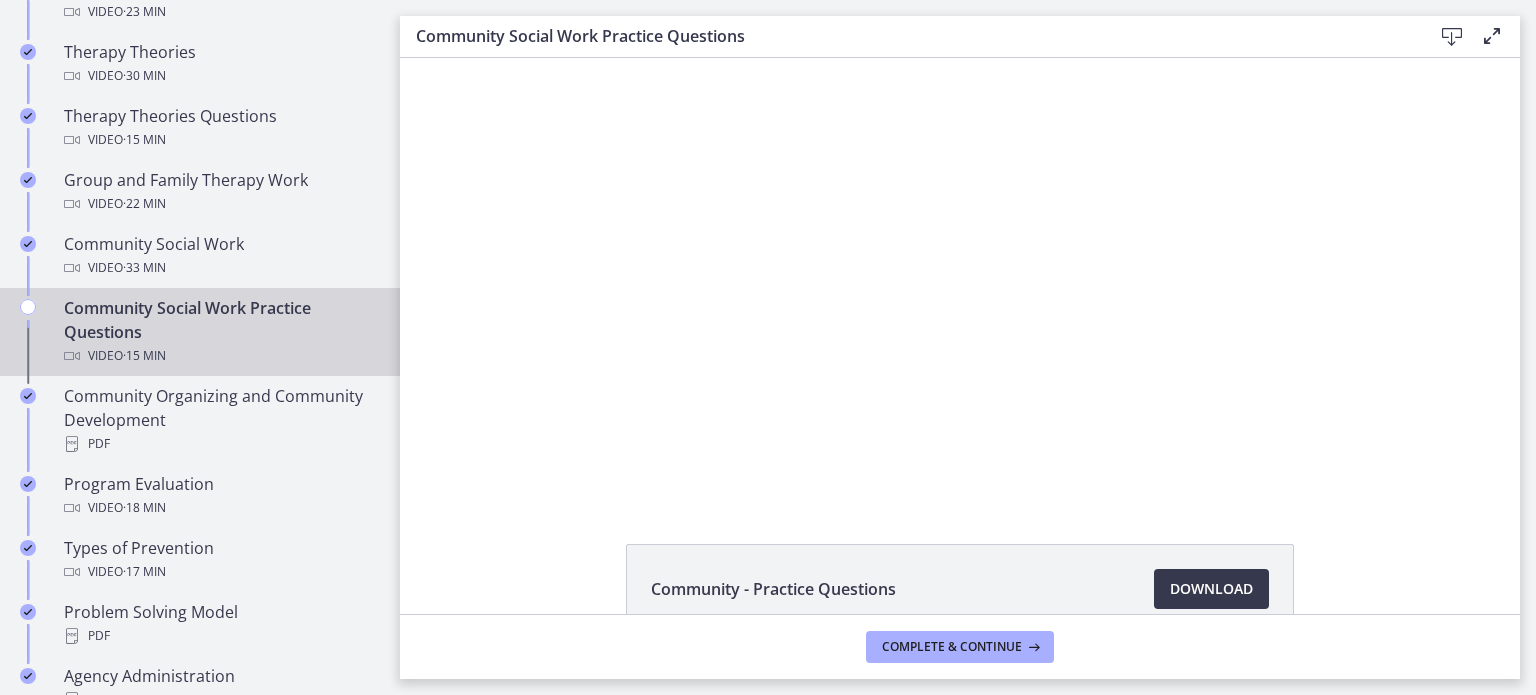 scroll, scrollTop: 0, scrollLeft: 0, axis: both 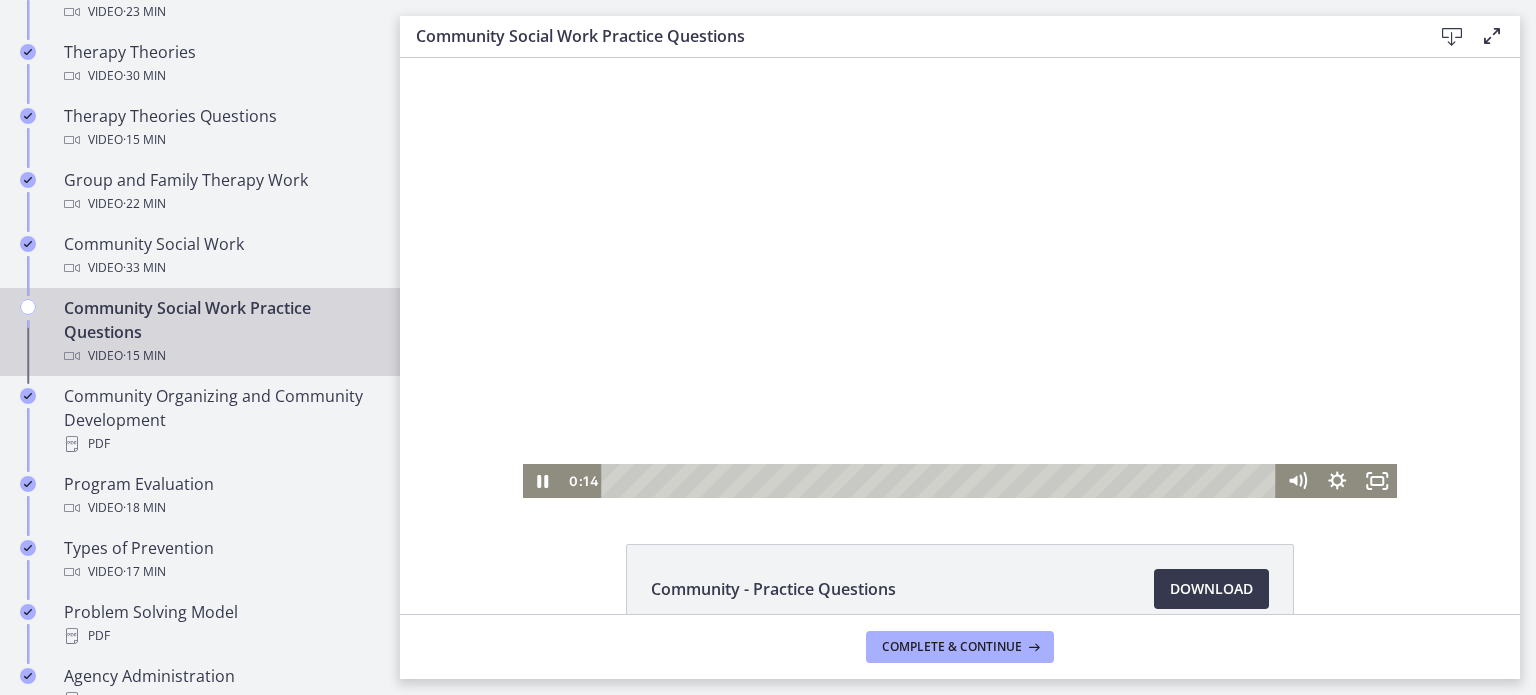 click at bounding box center (960, 278) 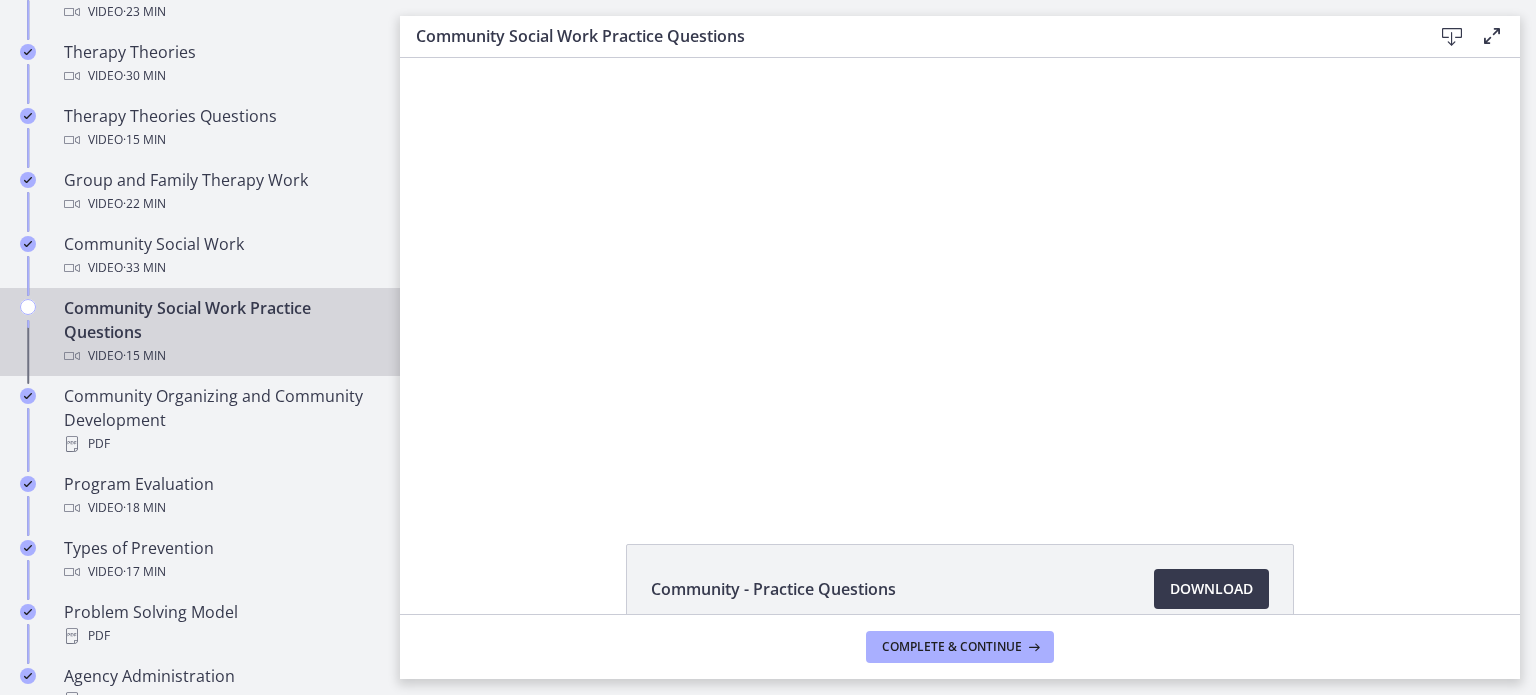 click at bounding box center (960, 278) 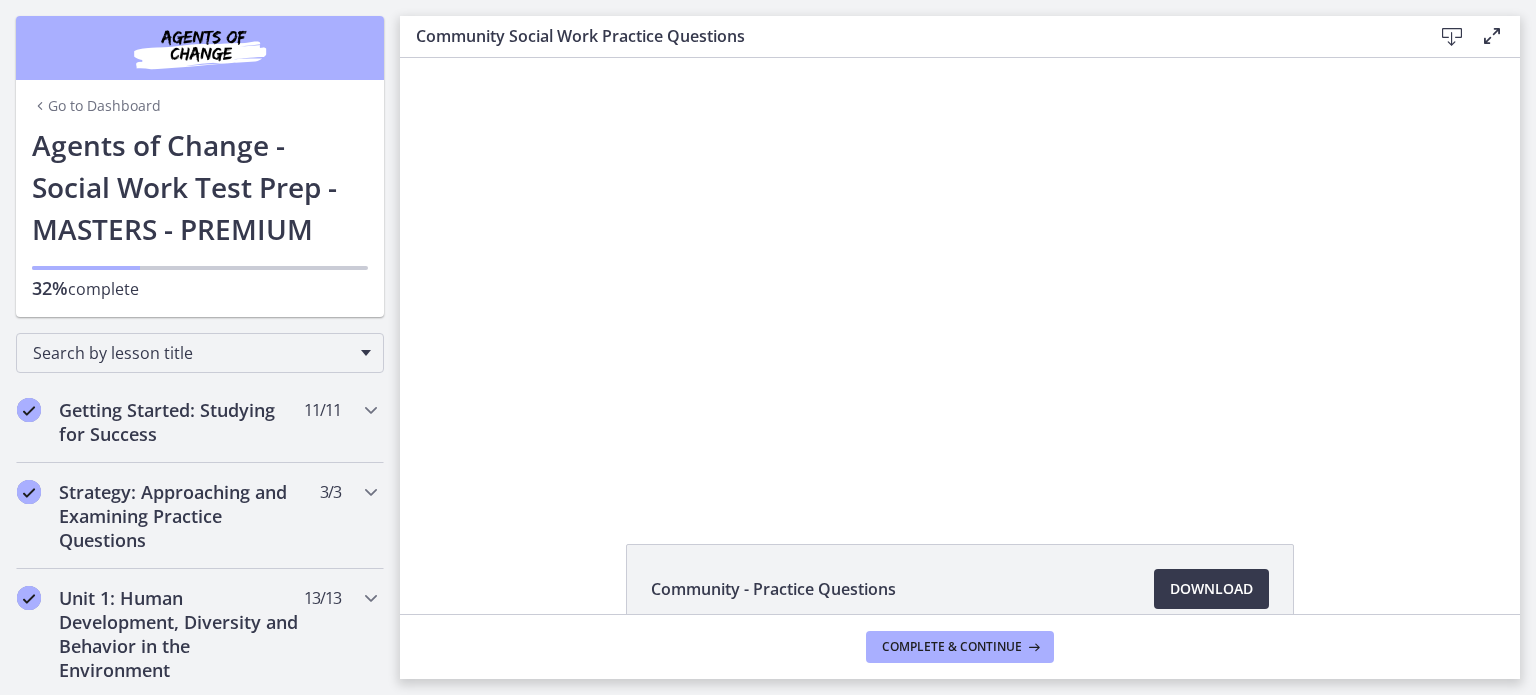 scroll, scrollTop: 0, scrollLeft: 0, axis: both 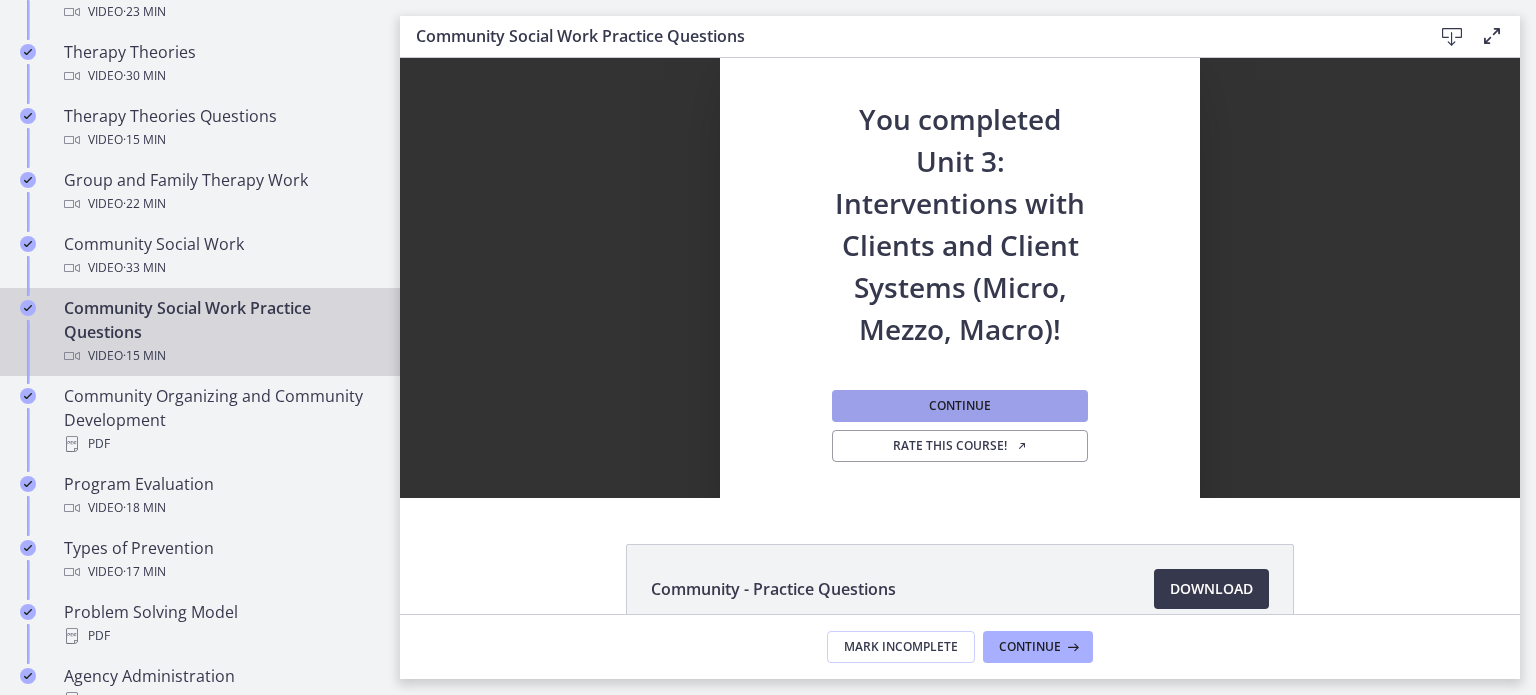 click on "Continue" at bounding box center (960, 406) 